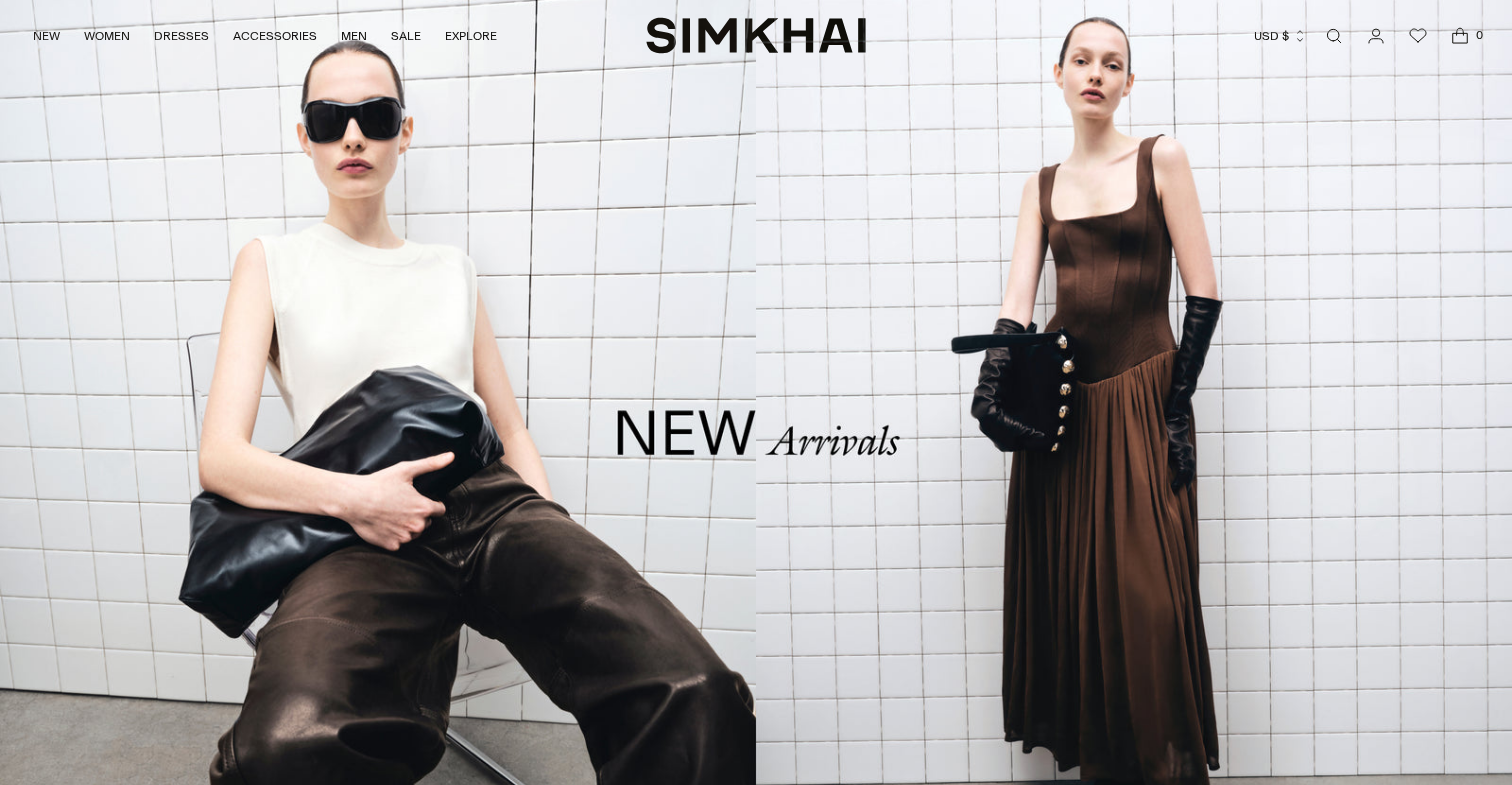 scroll, scrollTop: 0, scrollLeft: 0, axis: both 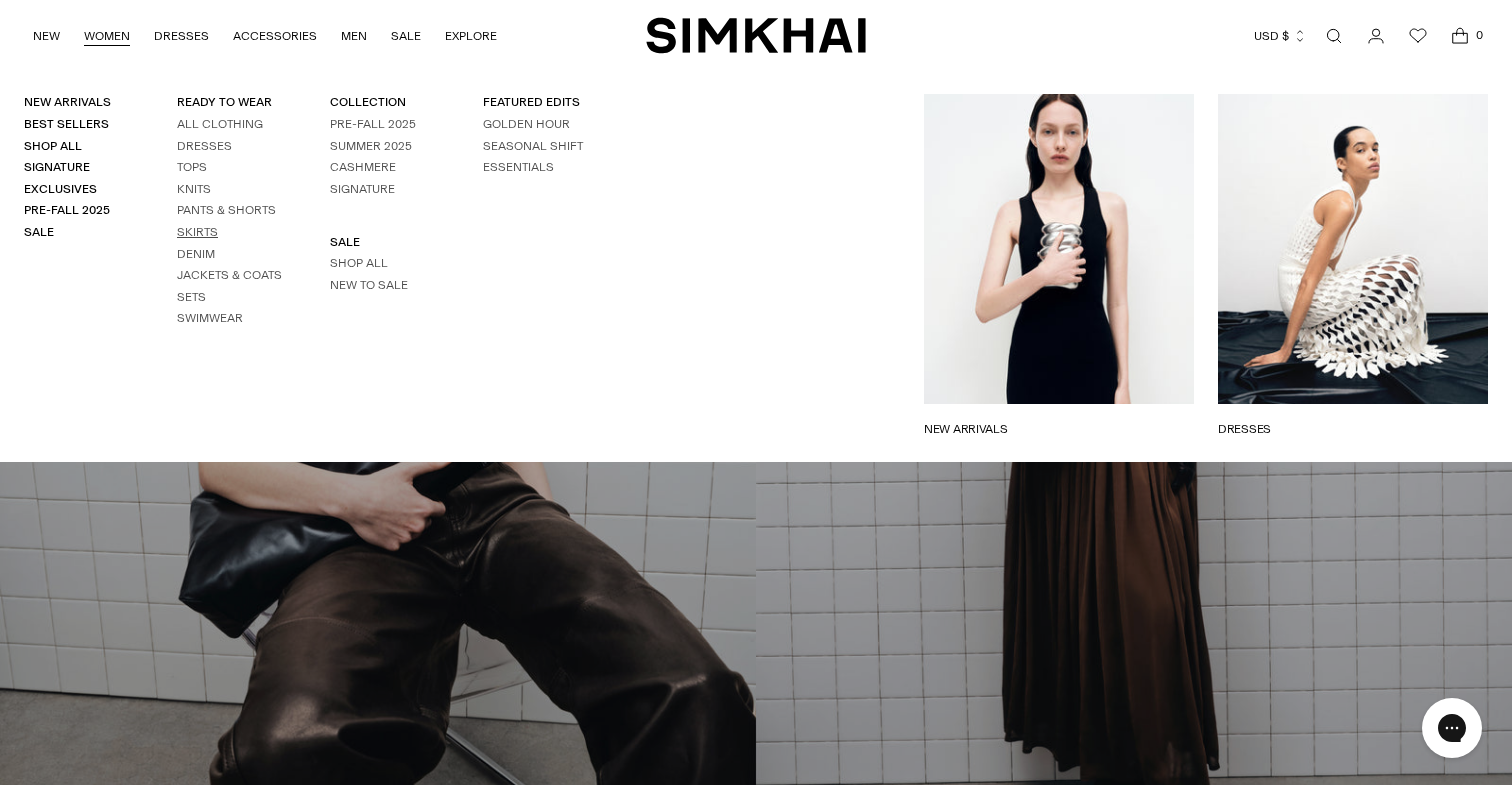 click on "Skirts" at bounding box center (197, 232) 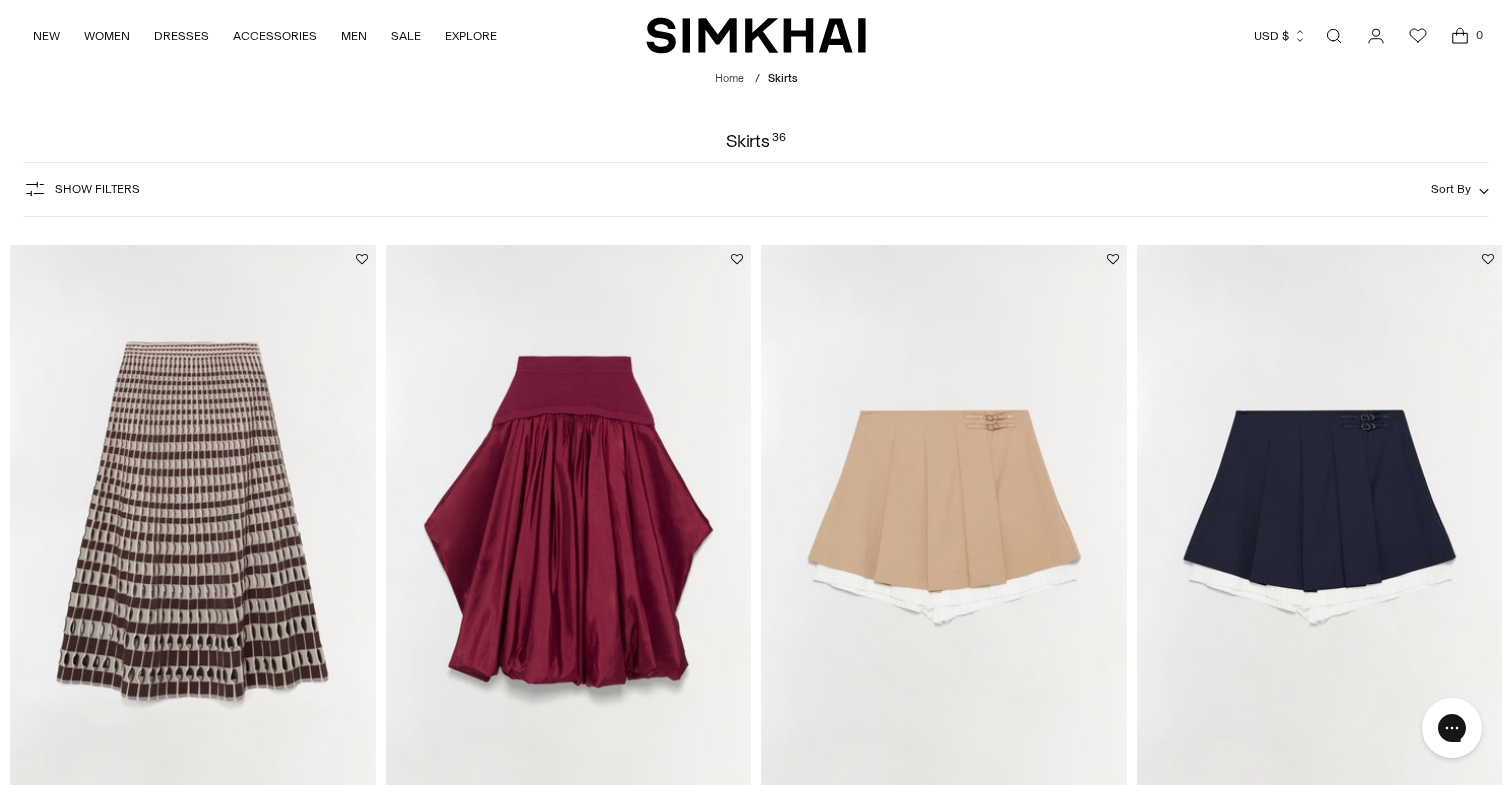 scroll, scrollTop: 0, scrollLeft: 0, axis: both 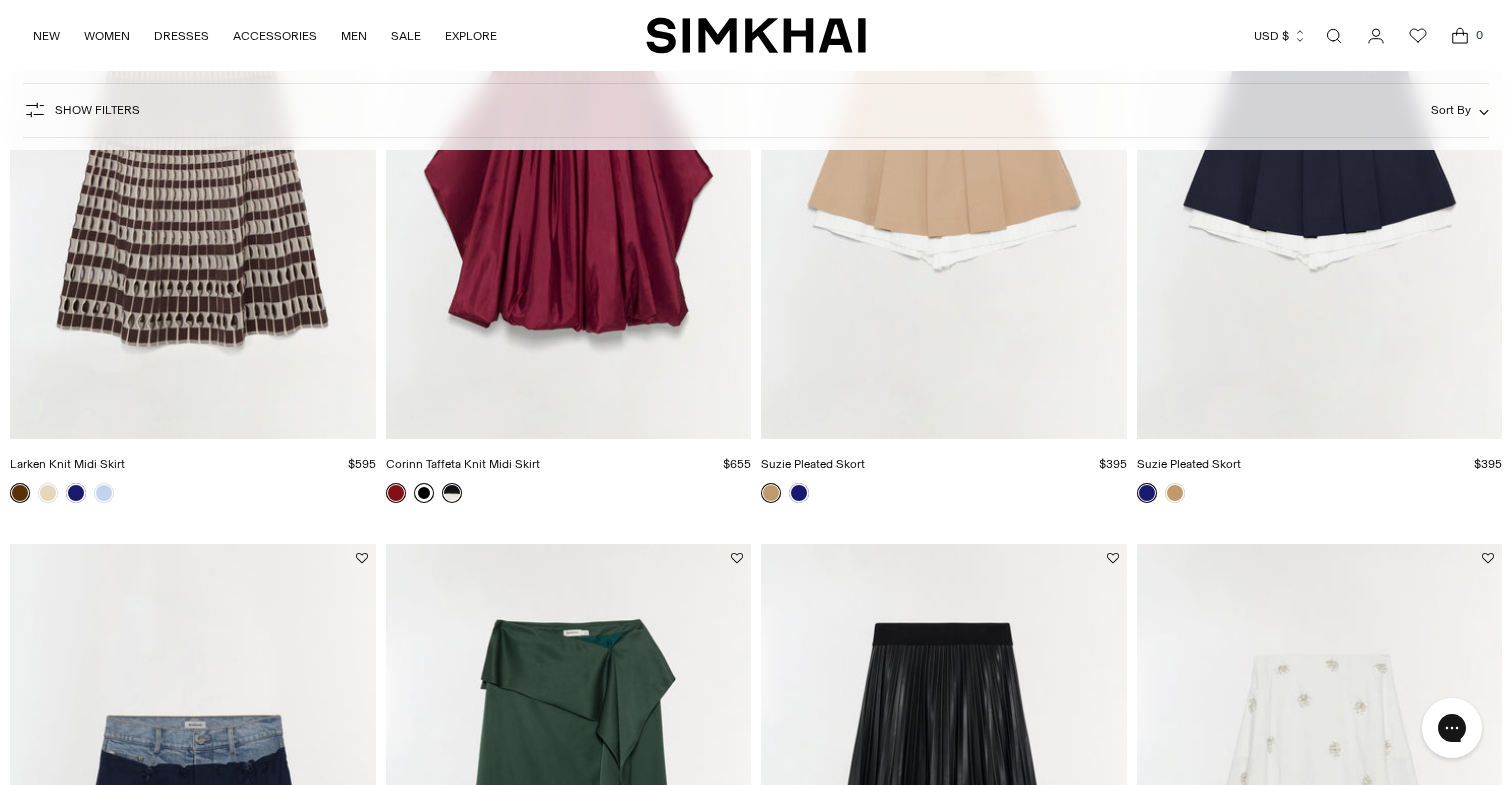 click on "Larken Knit Midi Skirt" at bounding box center (67, 464) 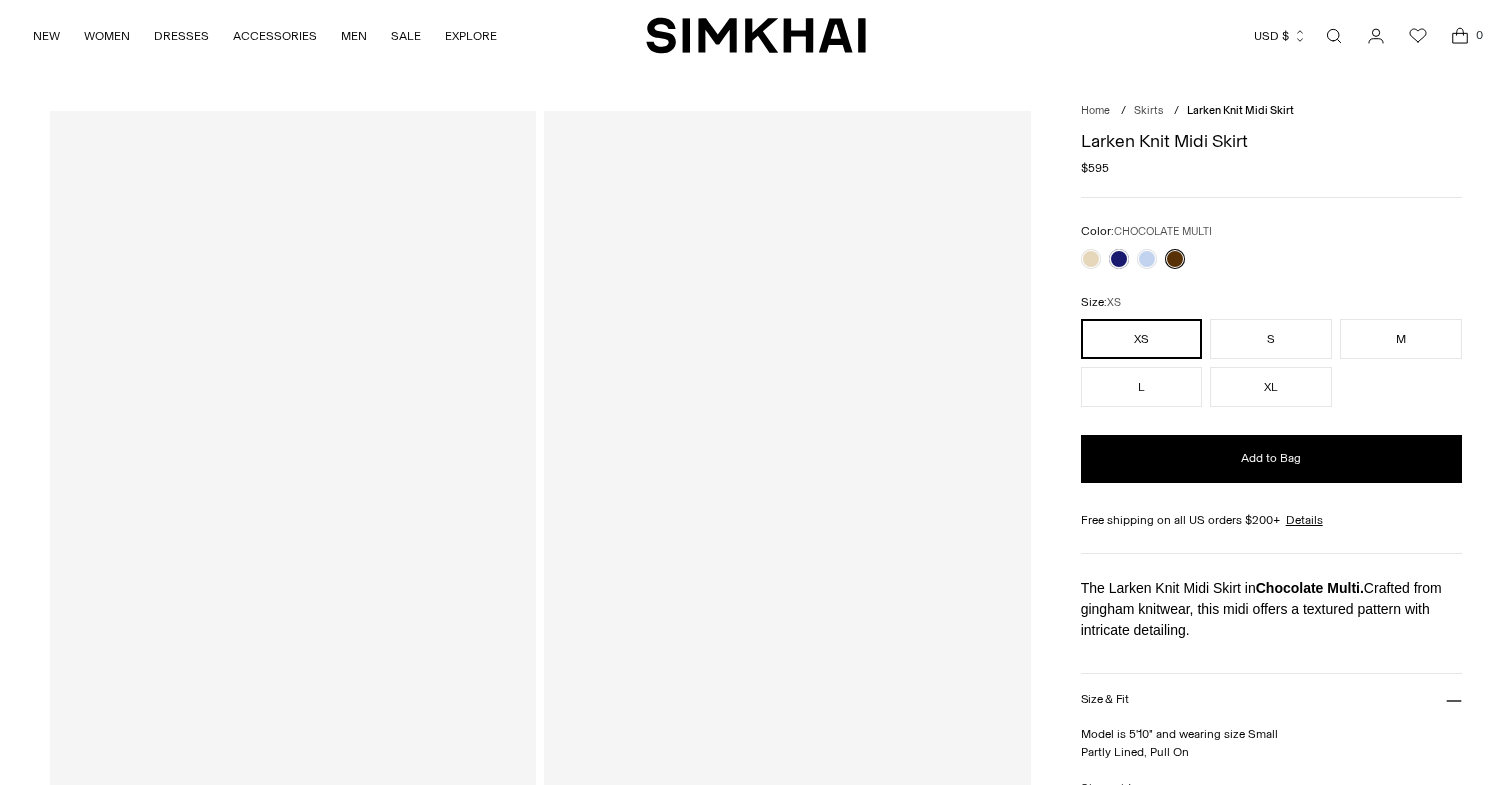 scroll, scrollTop: 0, scrollLeft: 0, axis: both 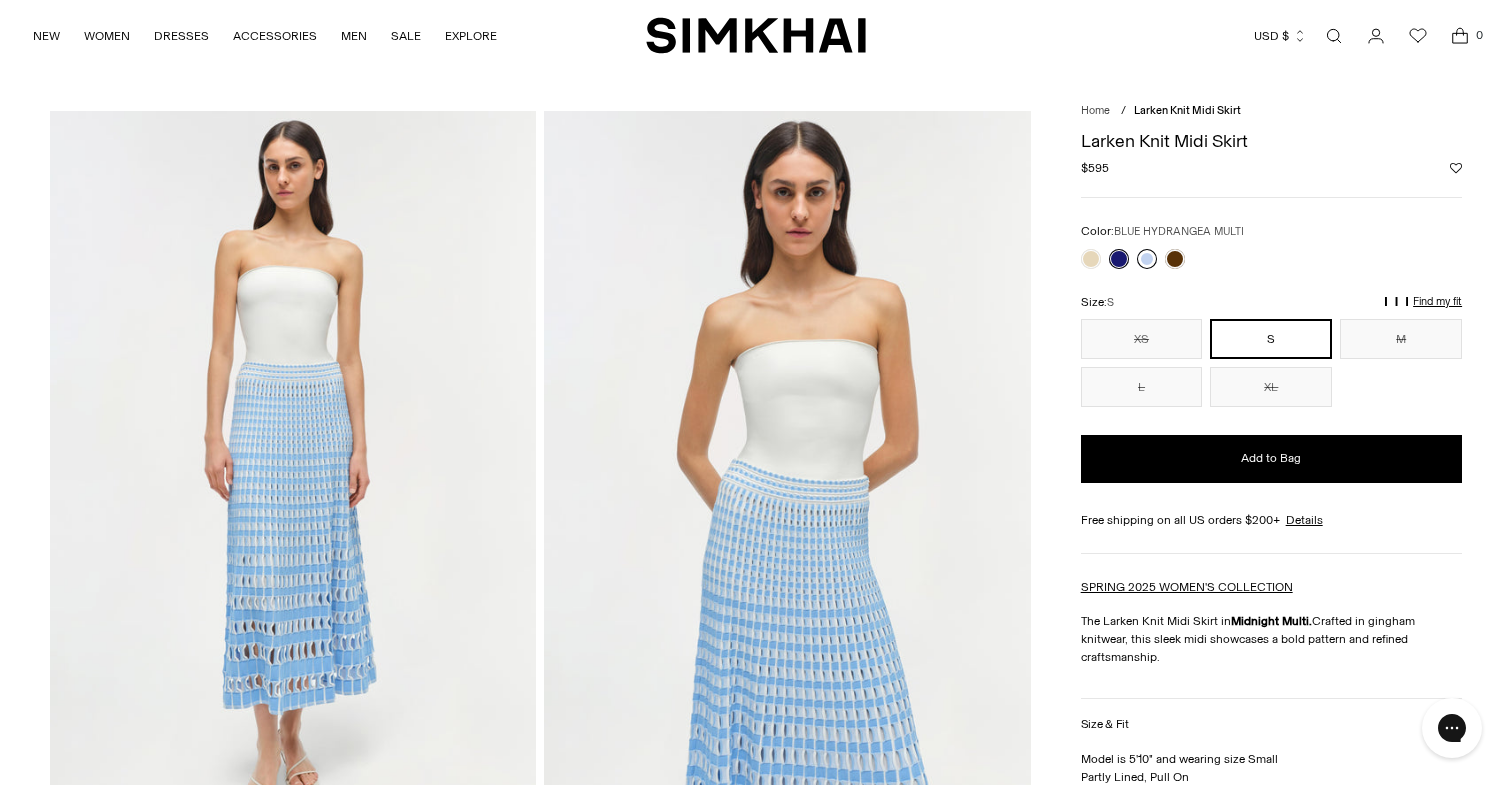 click at bounding box center (1147, 259) 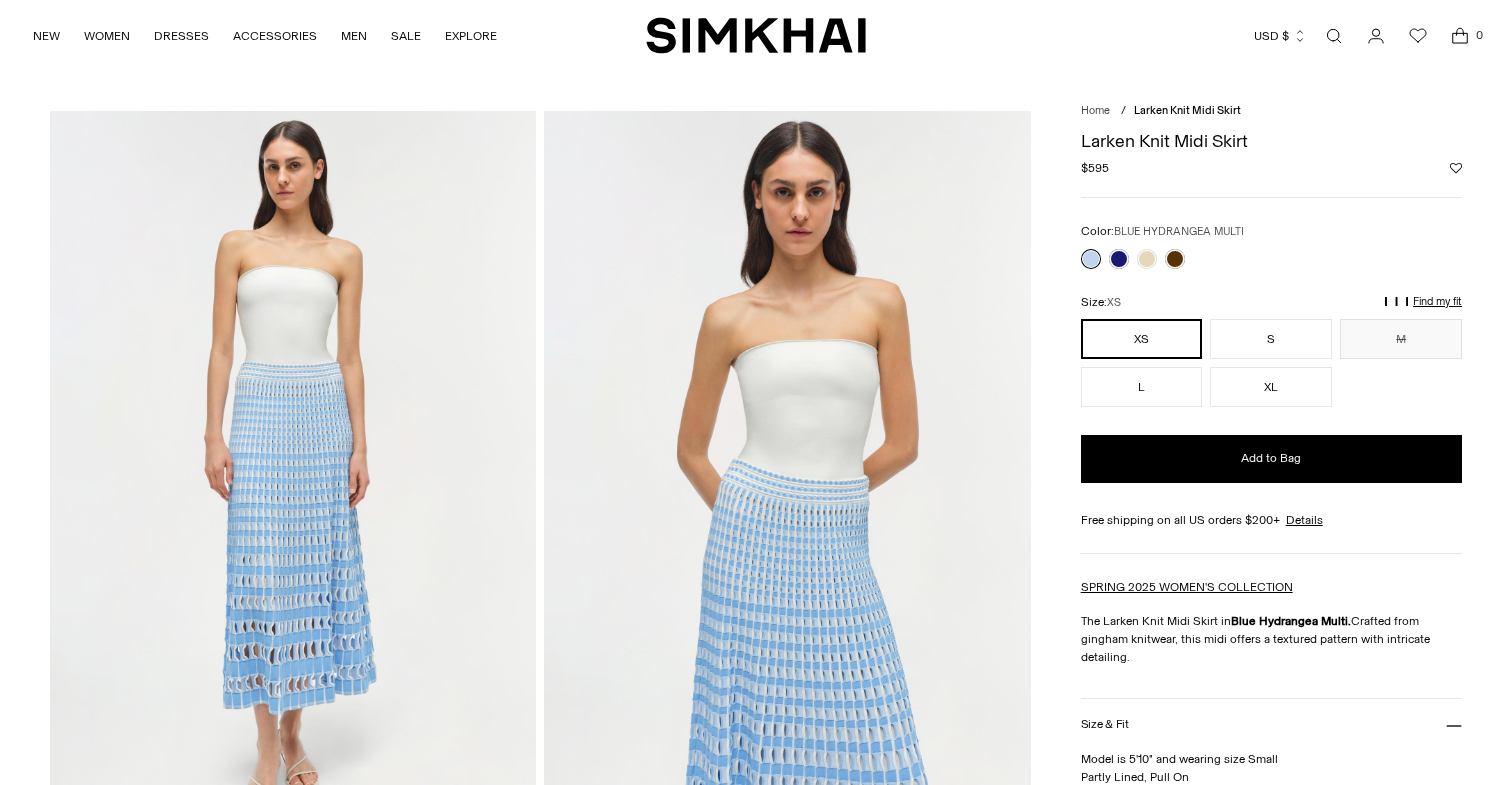 scroll, scrollTop: 0, scrollLeft: 0, axis: both 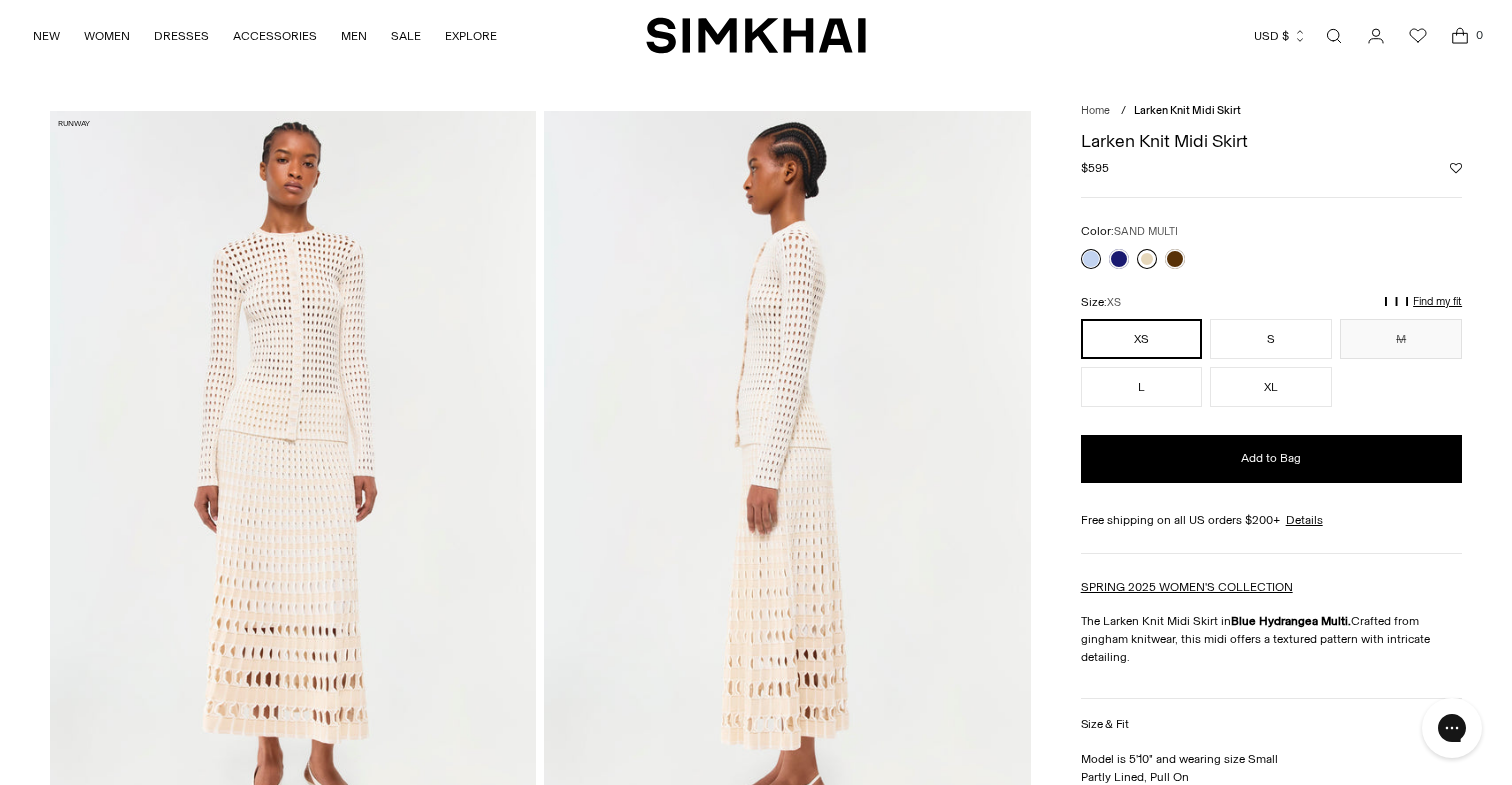 click at bounding box center (1147, 259) 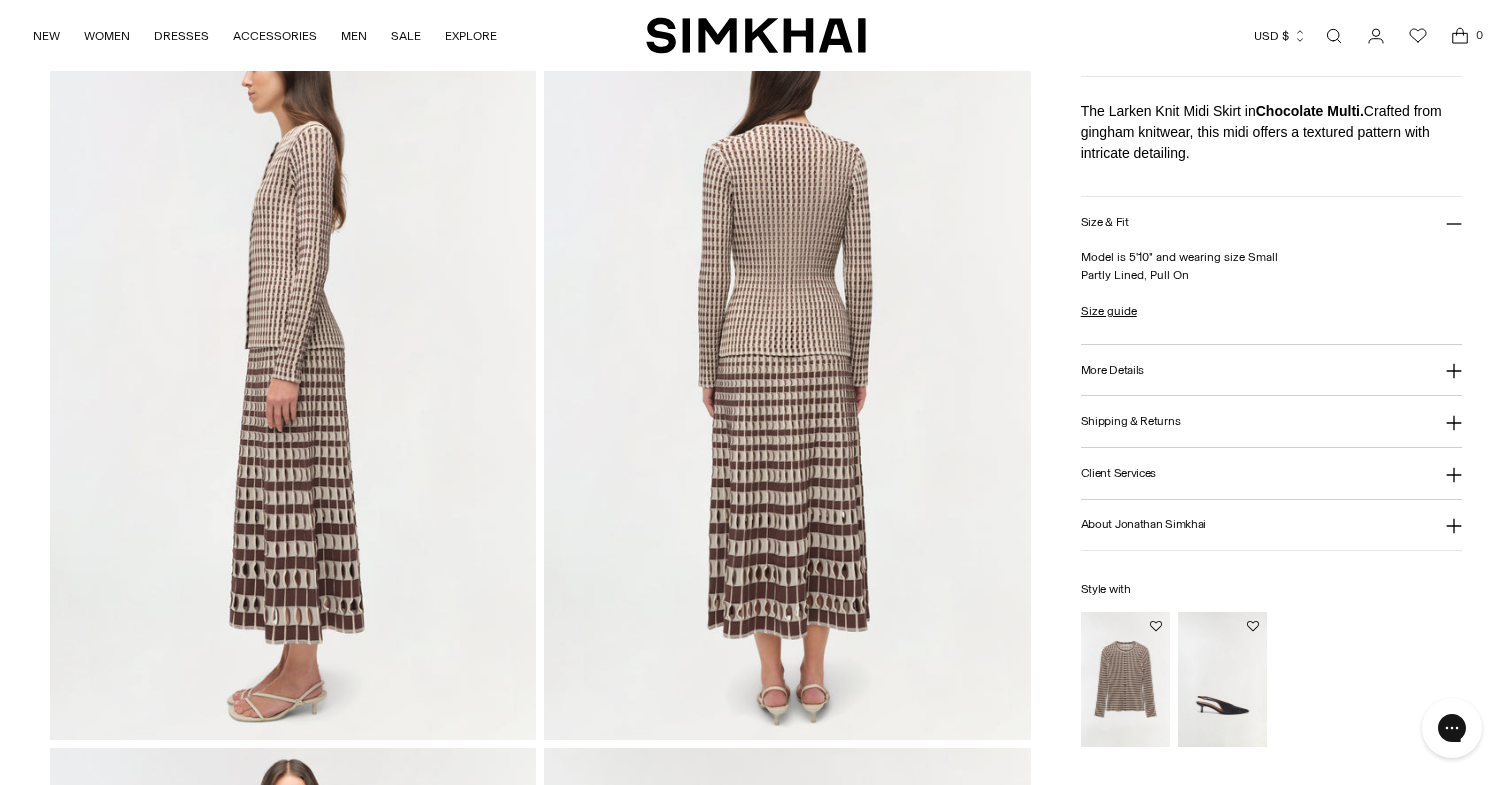 scroll, scrollTop: 911, scrollLeft: 0, axis: vertical 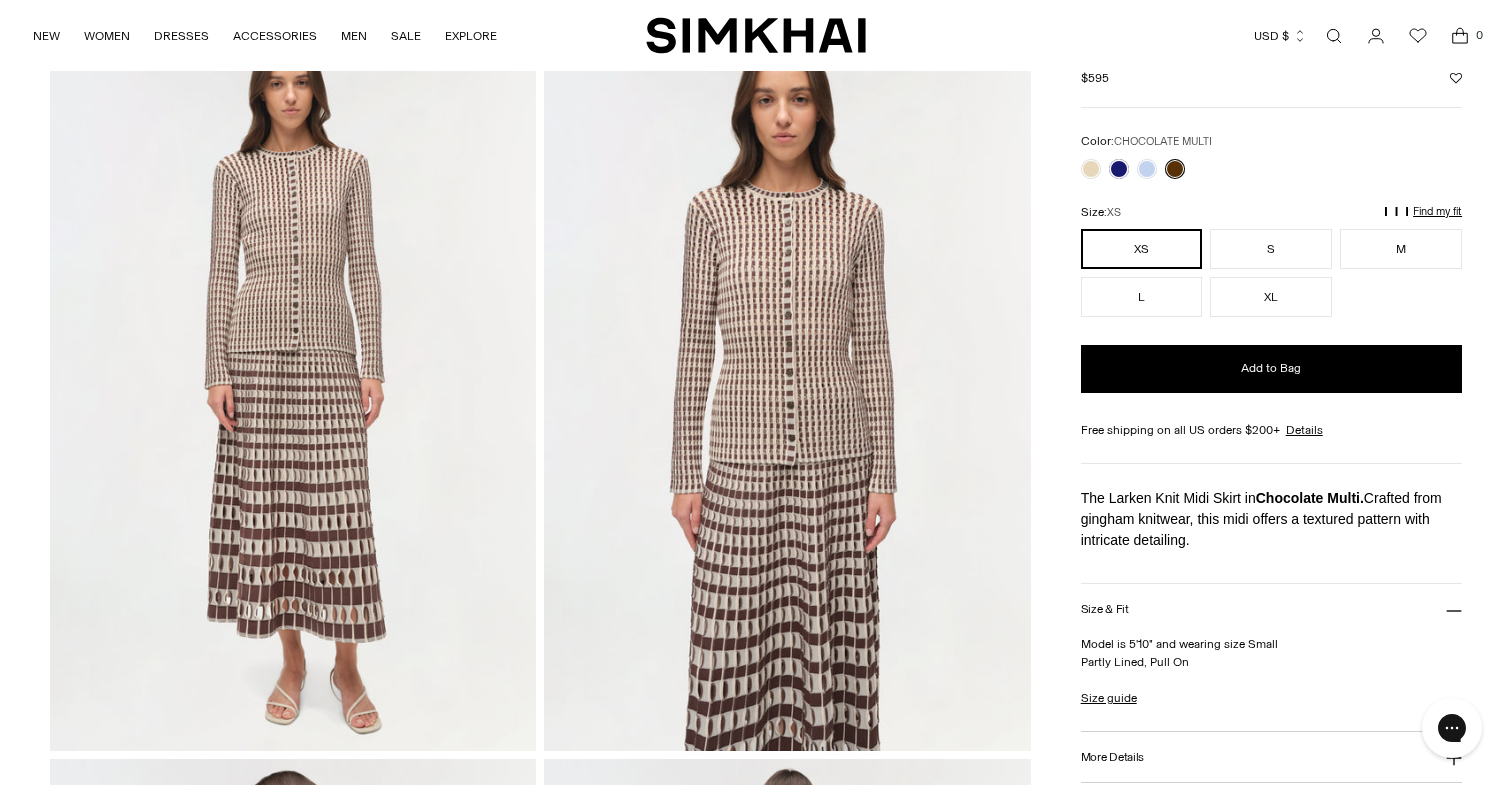 click at bounding box center (293, 386) 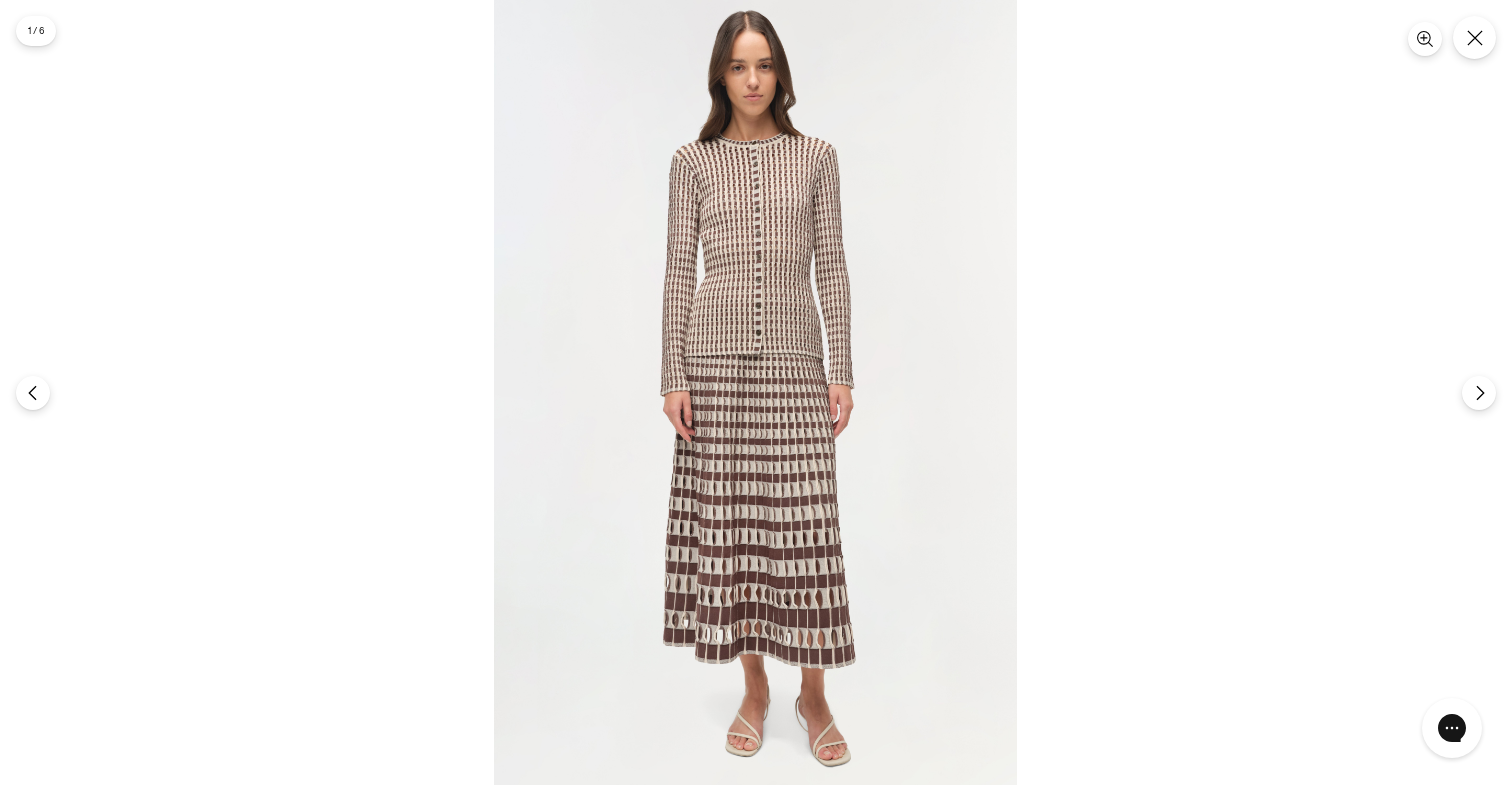 click at bounding box center (755, 392) 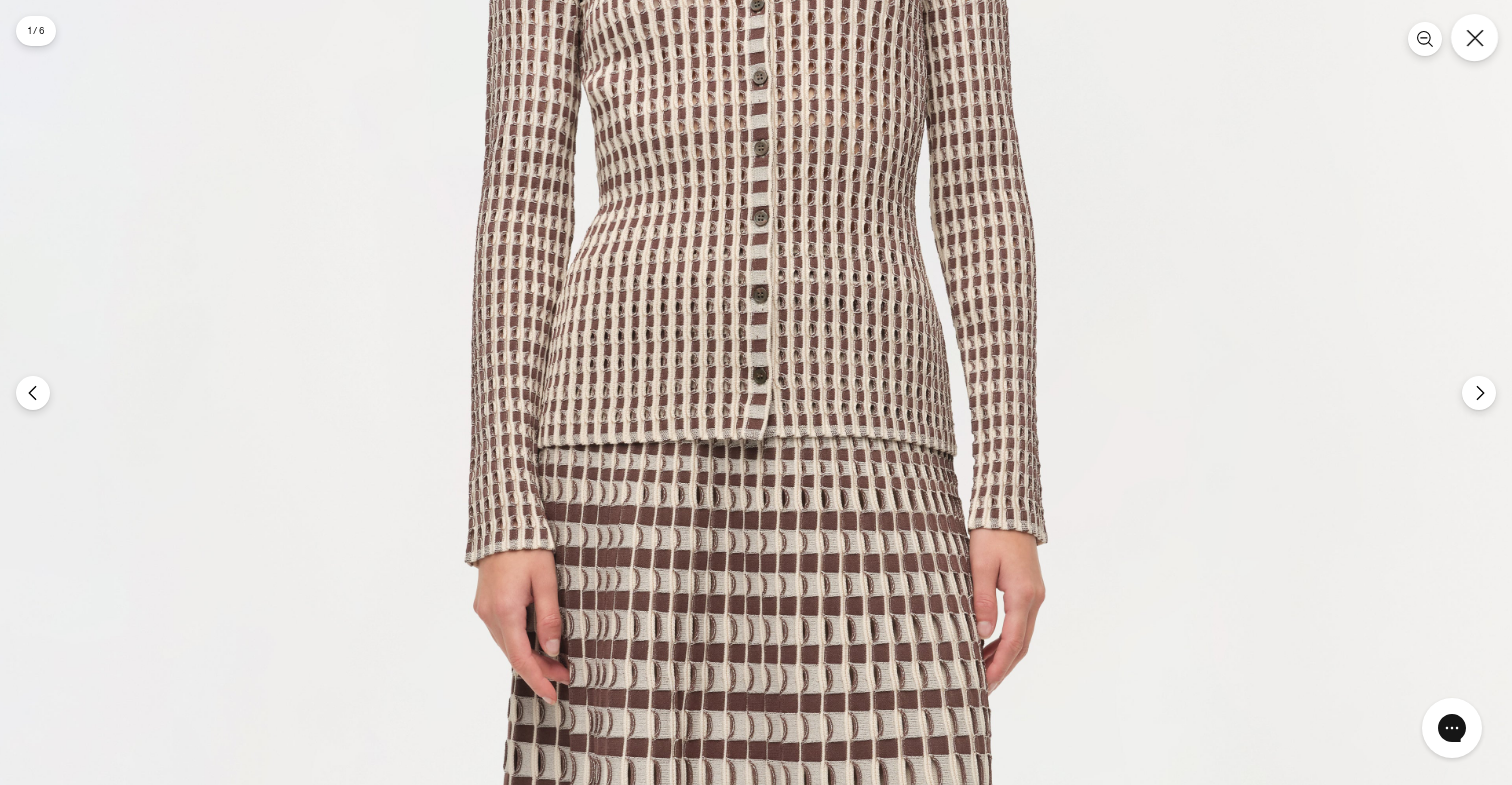 click at bounding box center (1474, 37) 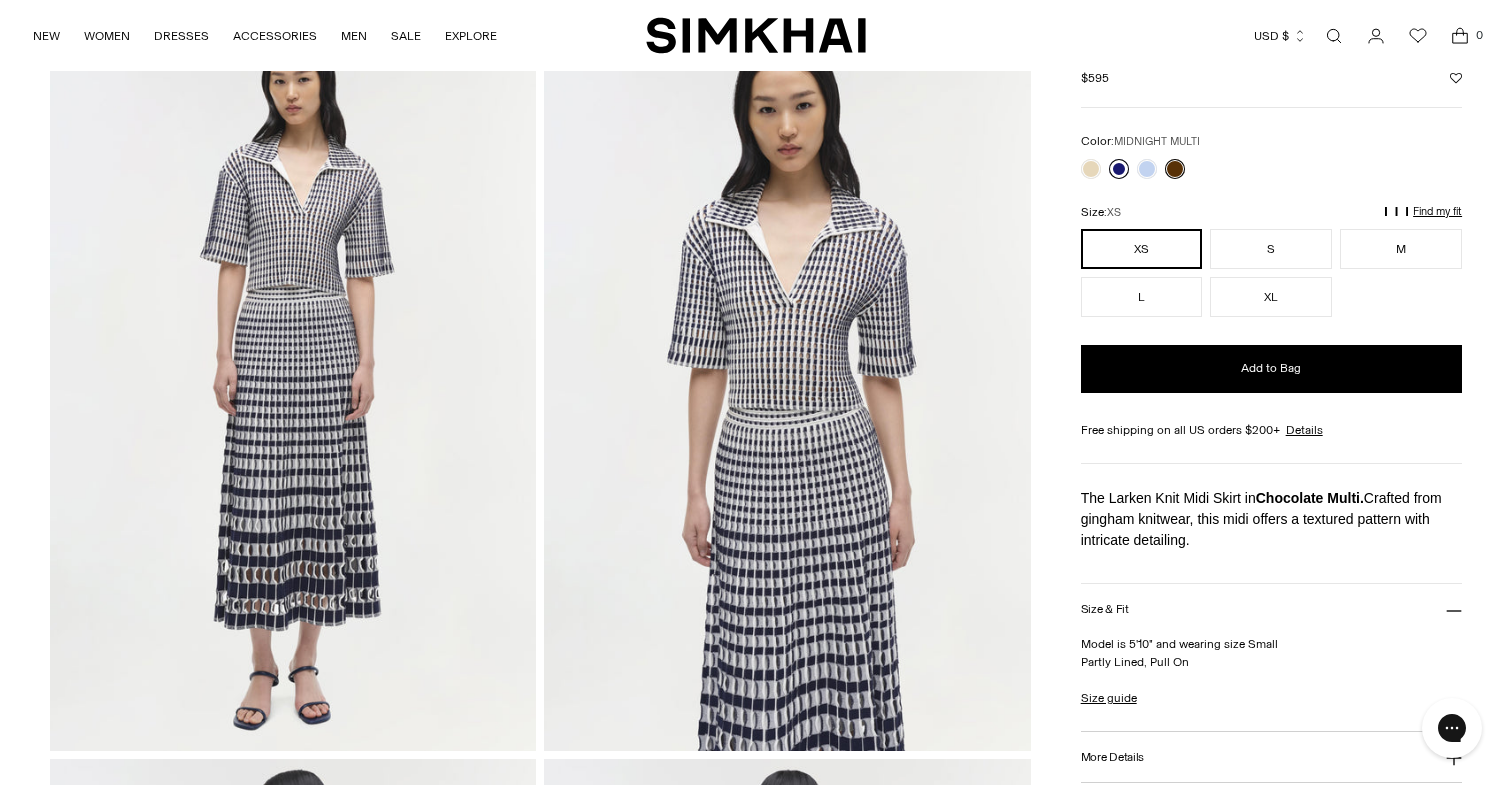 click at bounding box center [1119, 169] 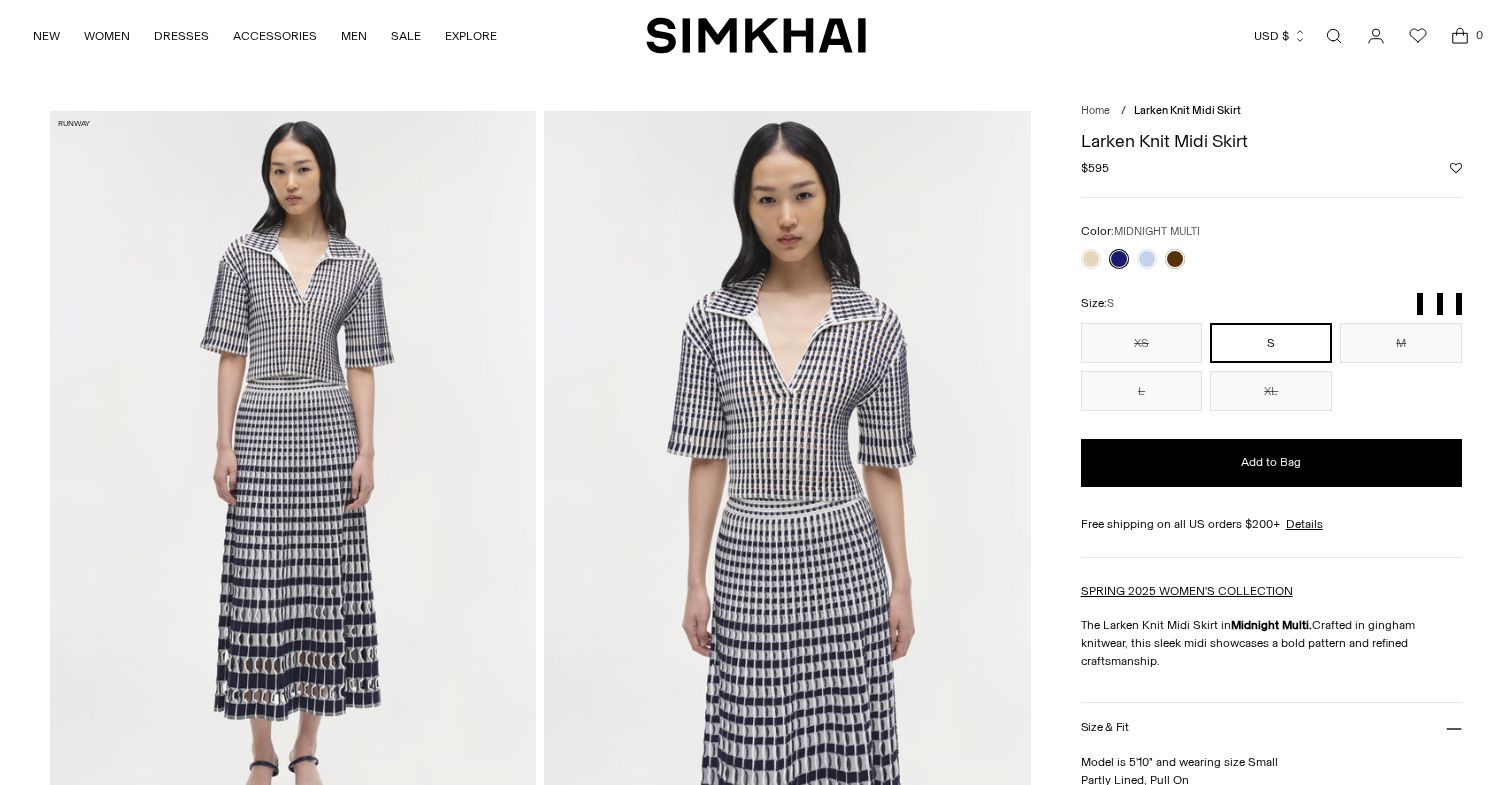 scroll, scrollTop: 0, scrollLeft: 0, axis: both 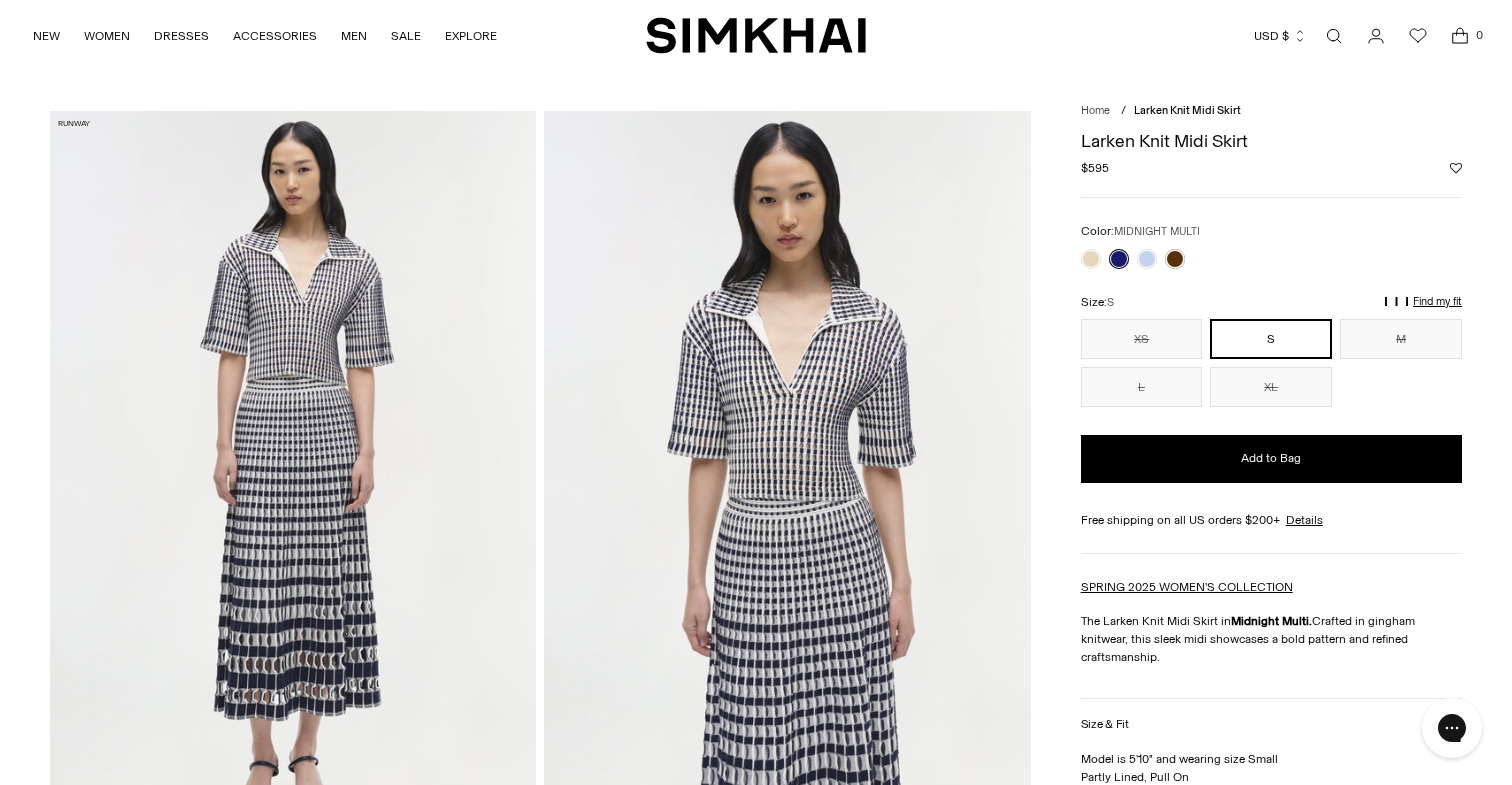 click on "Find my fit" at bounding box center (1213, 311) 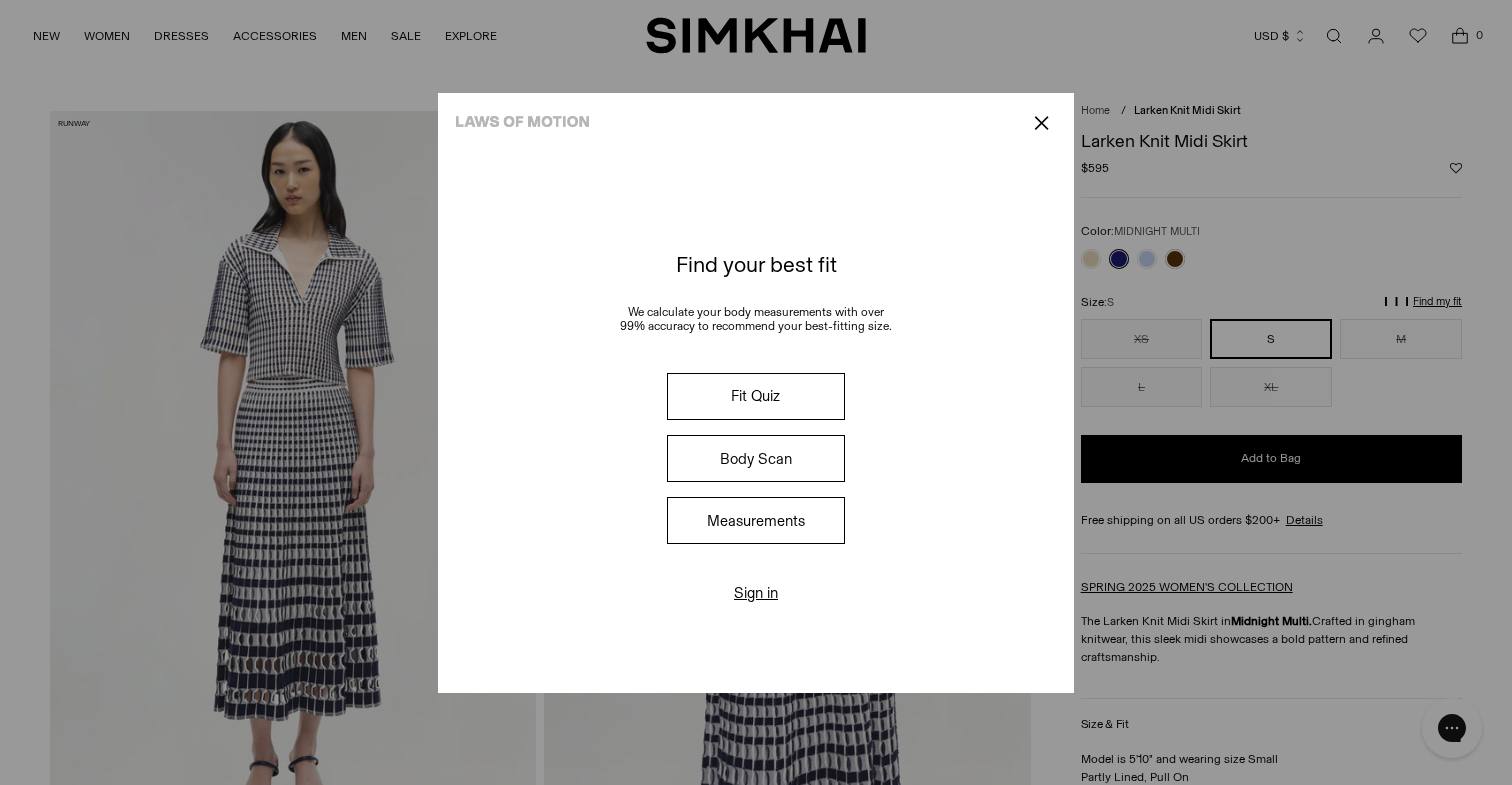 click on "Fit Quiz" at bounding box center (756, 396) 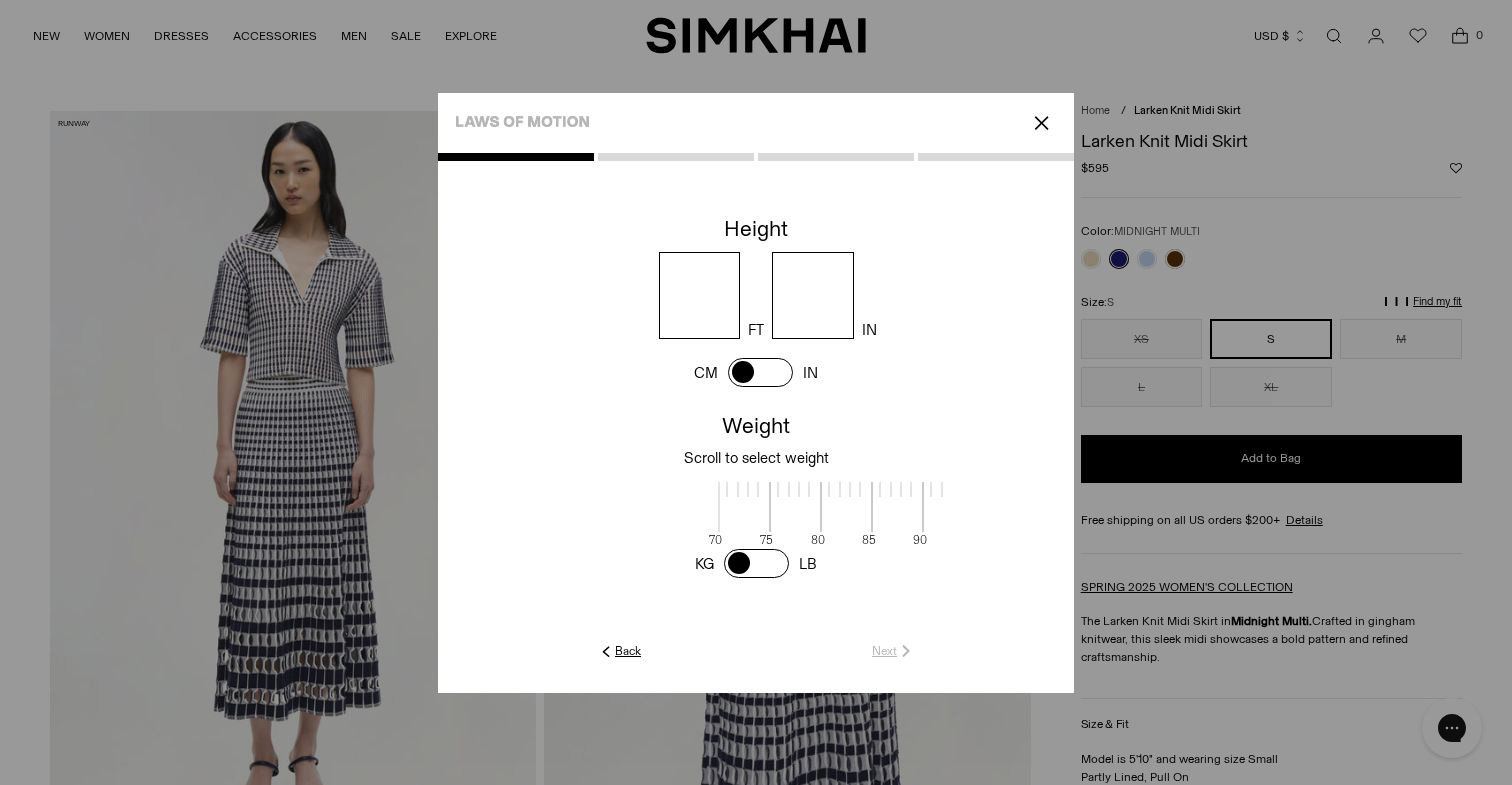 scroll, scrollTop: 4, scrollLeft: 650, axis: both 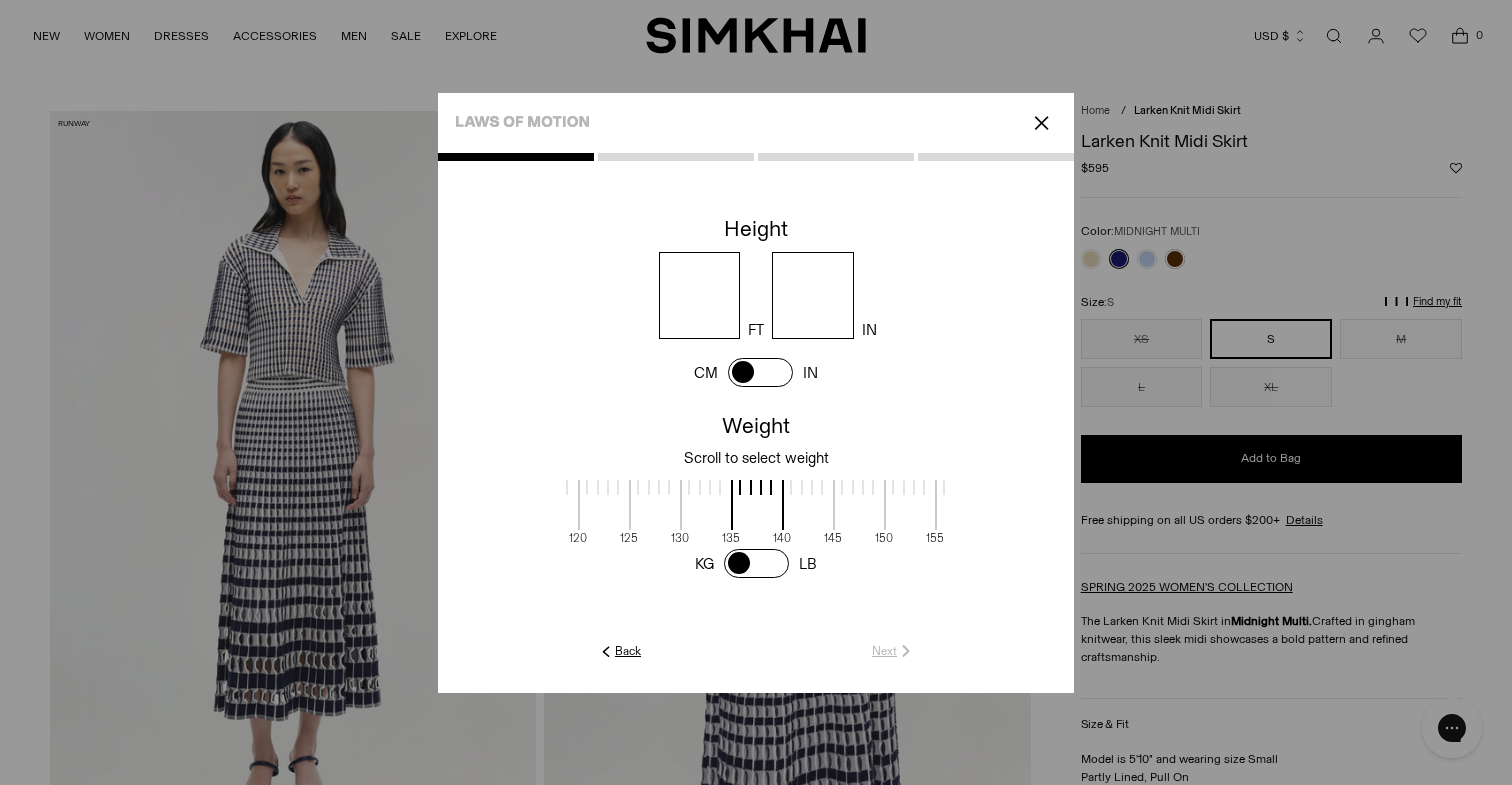 click at bounding box center (700, 295) 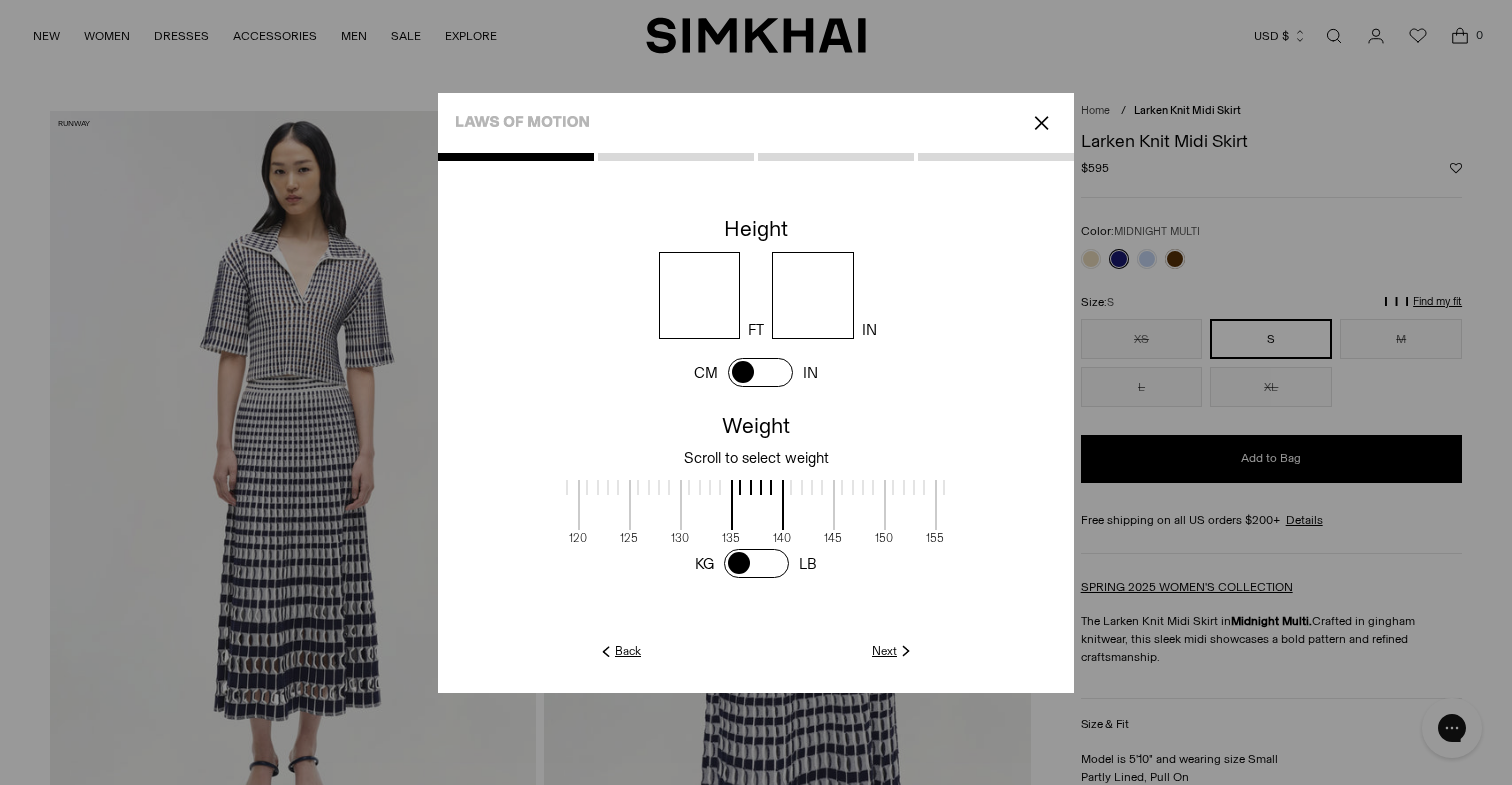 type on "*" 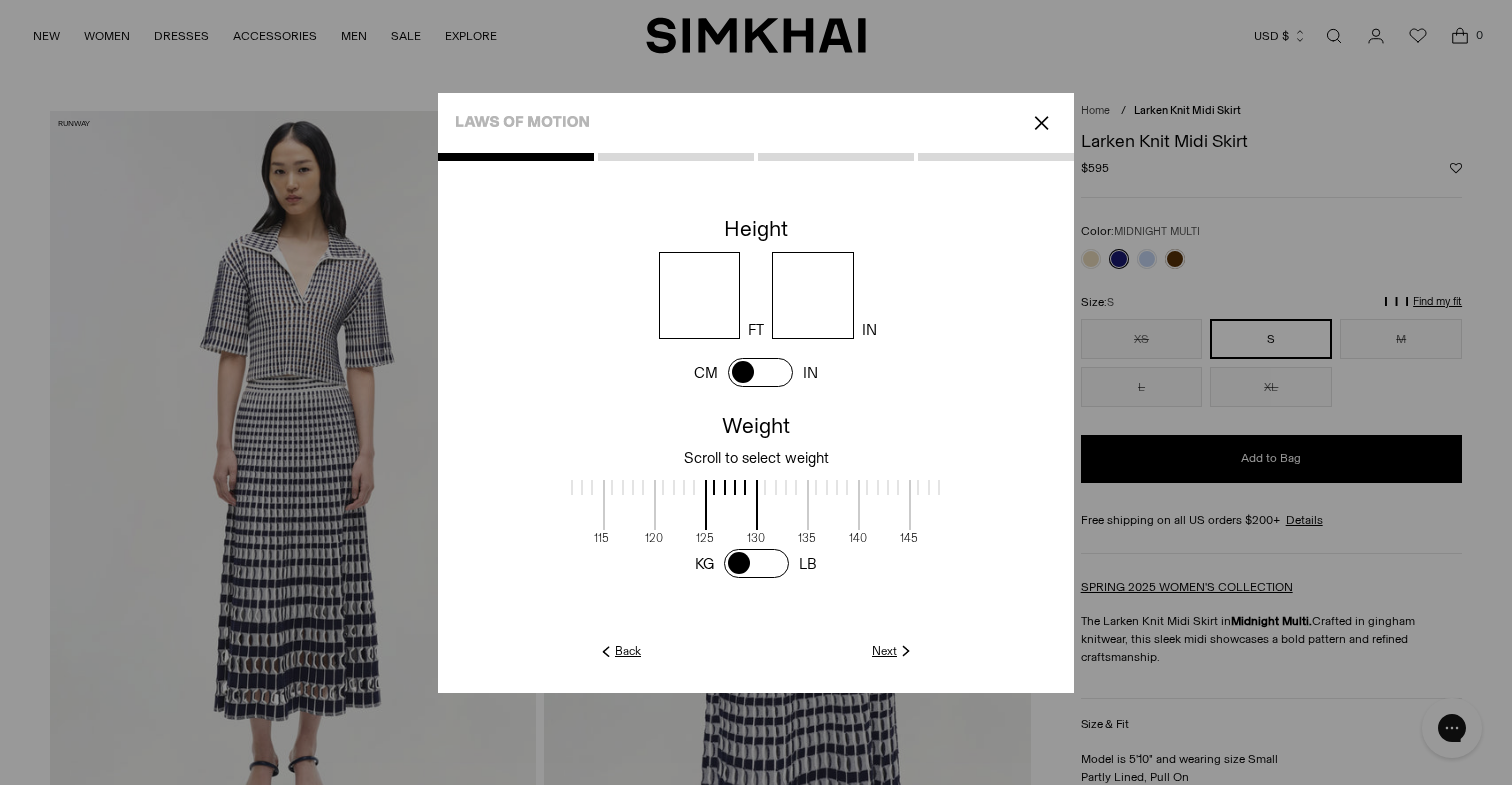 scroll, scrollTop: 4, scrollLeft: 586, axis: both 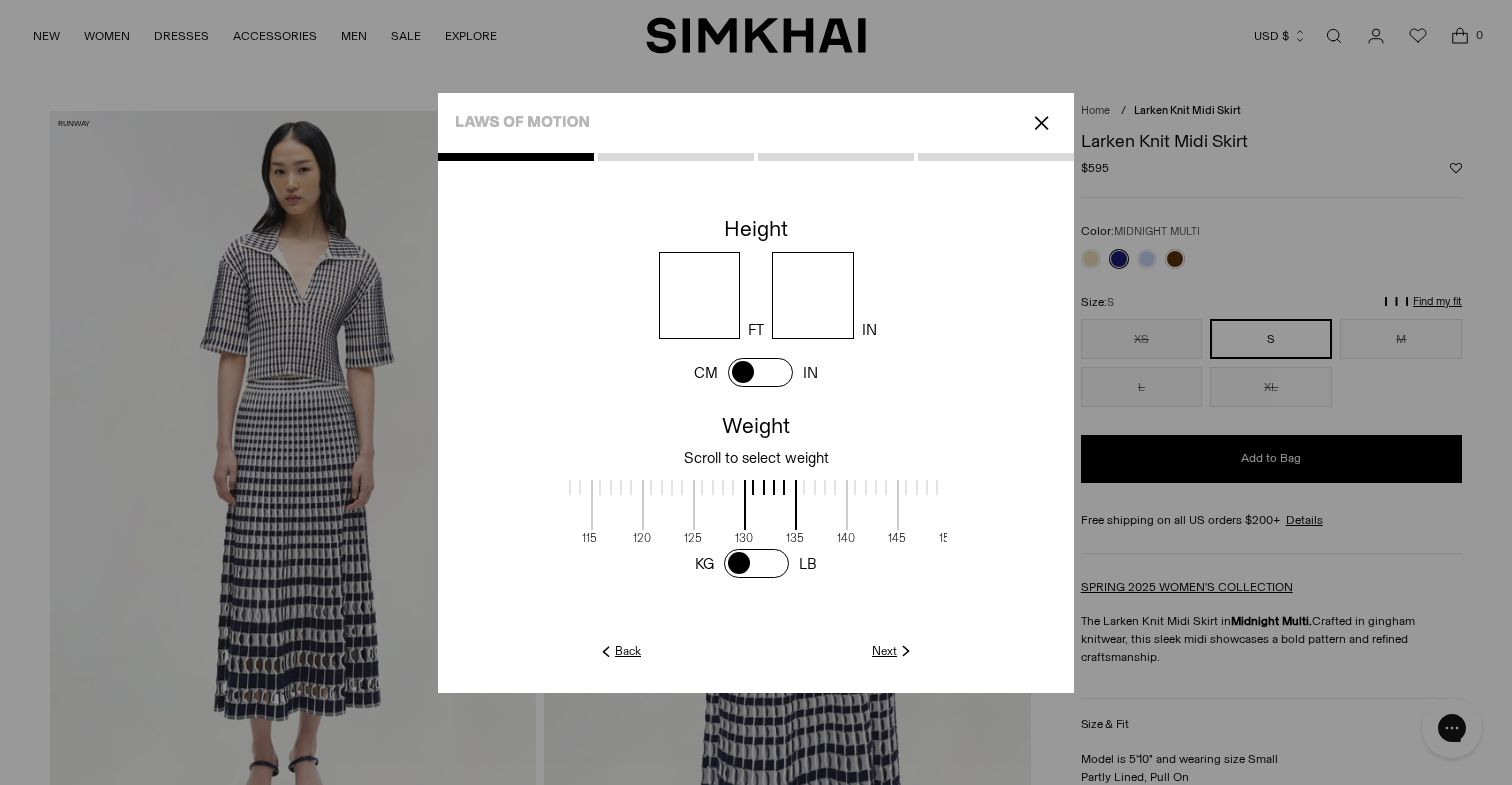 drag, startPoint x: 743, startPoint y: 483, endPoint x: 805, endPoint y: 478, distance: 62.201286 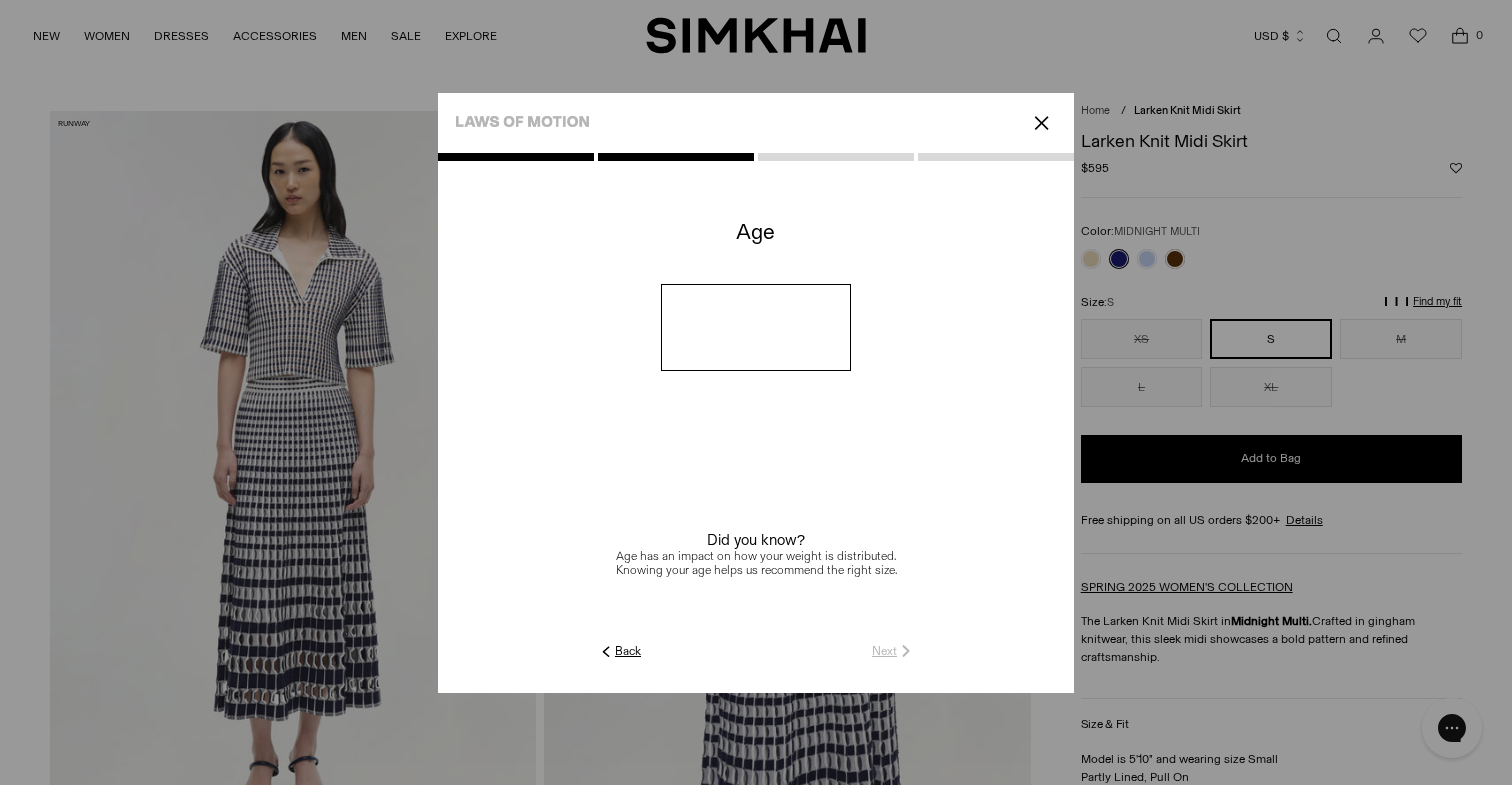 click at bounding box center (756, 327) 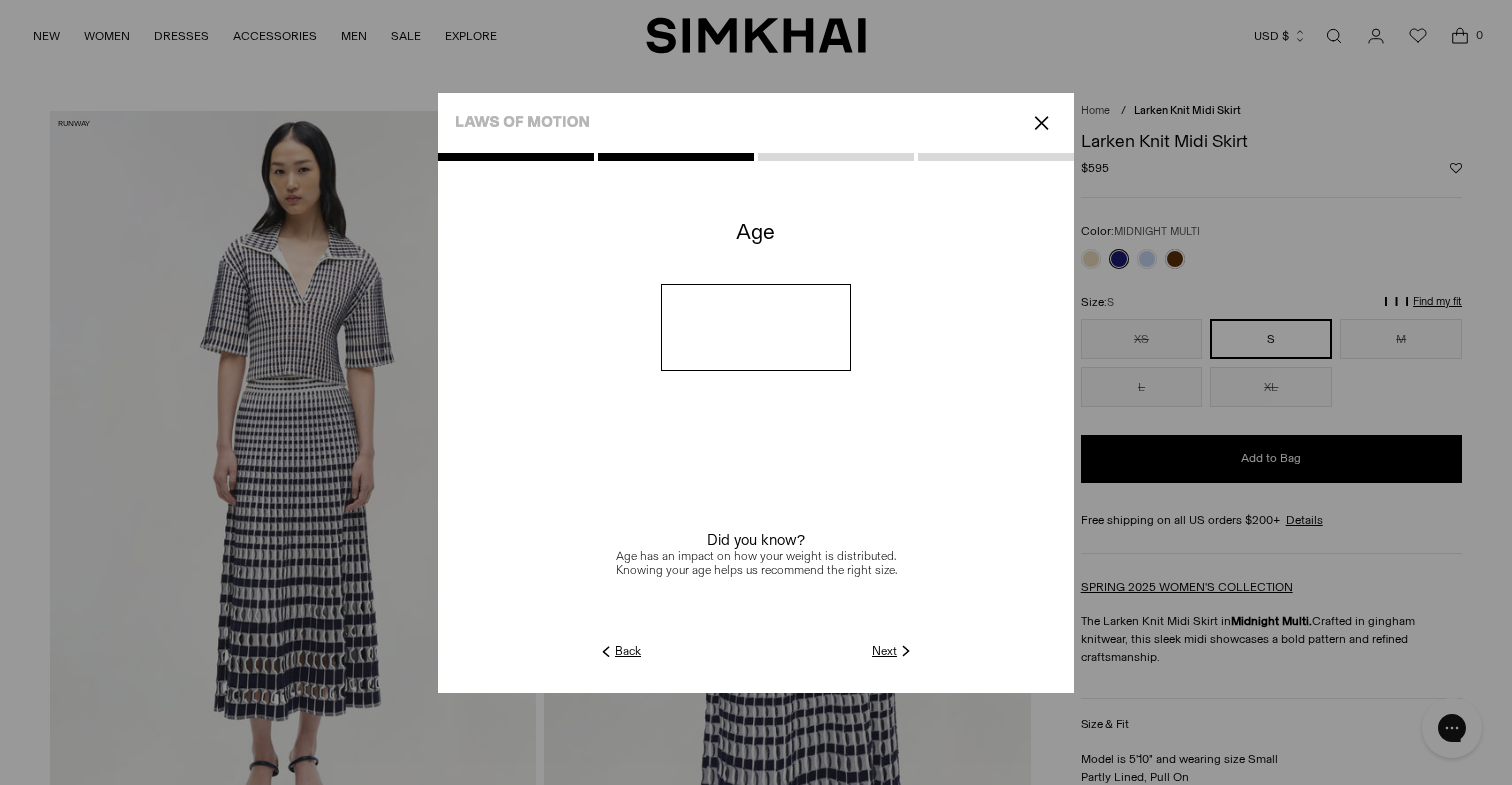 type on "**" 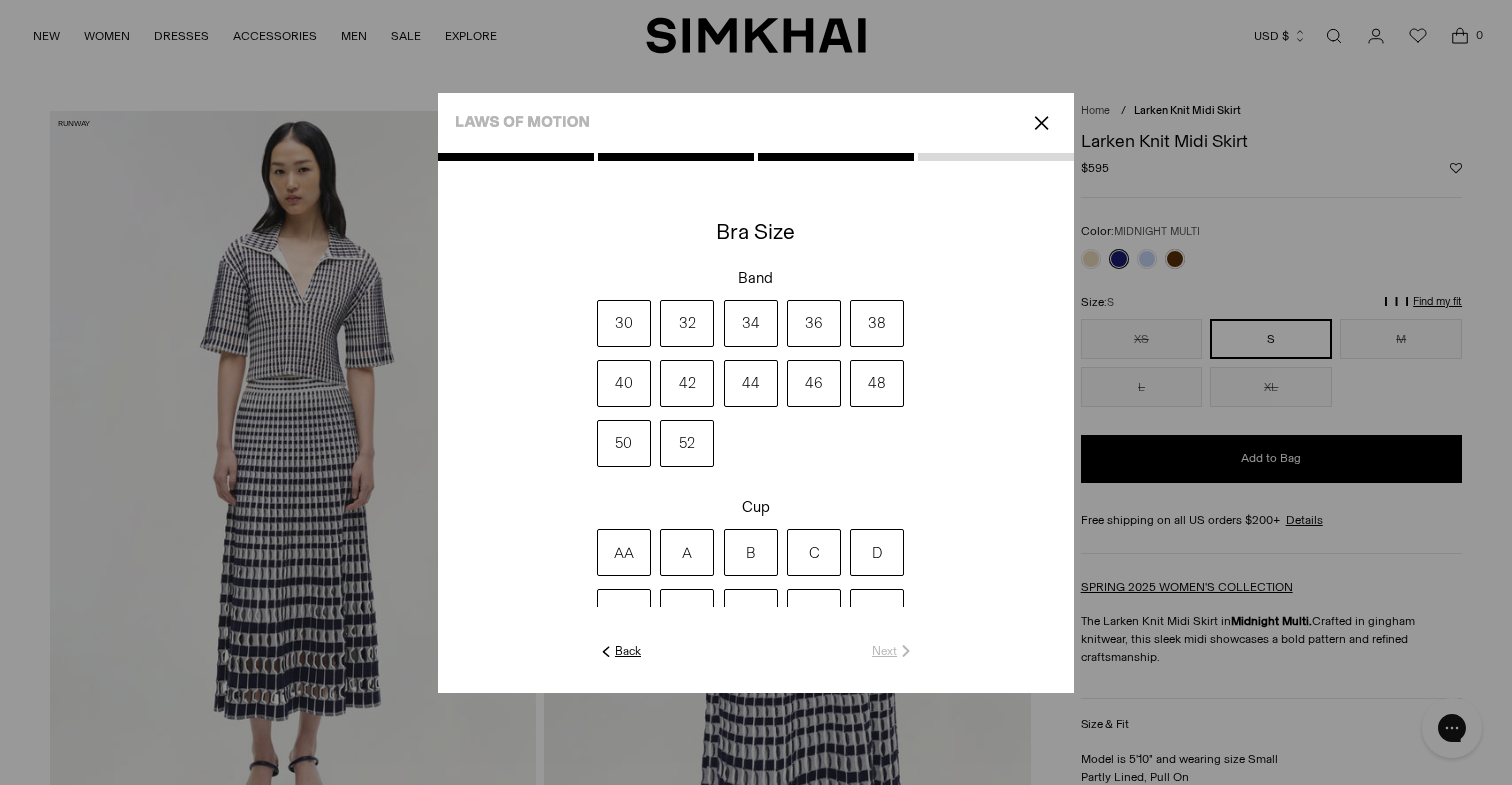 click on "32" at bounding box center (687, 323) 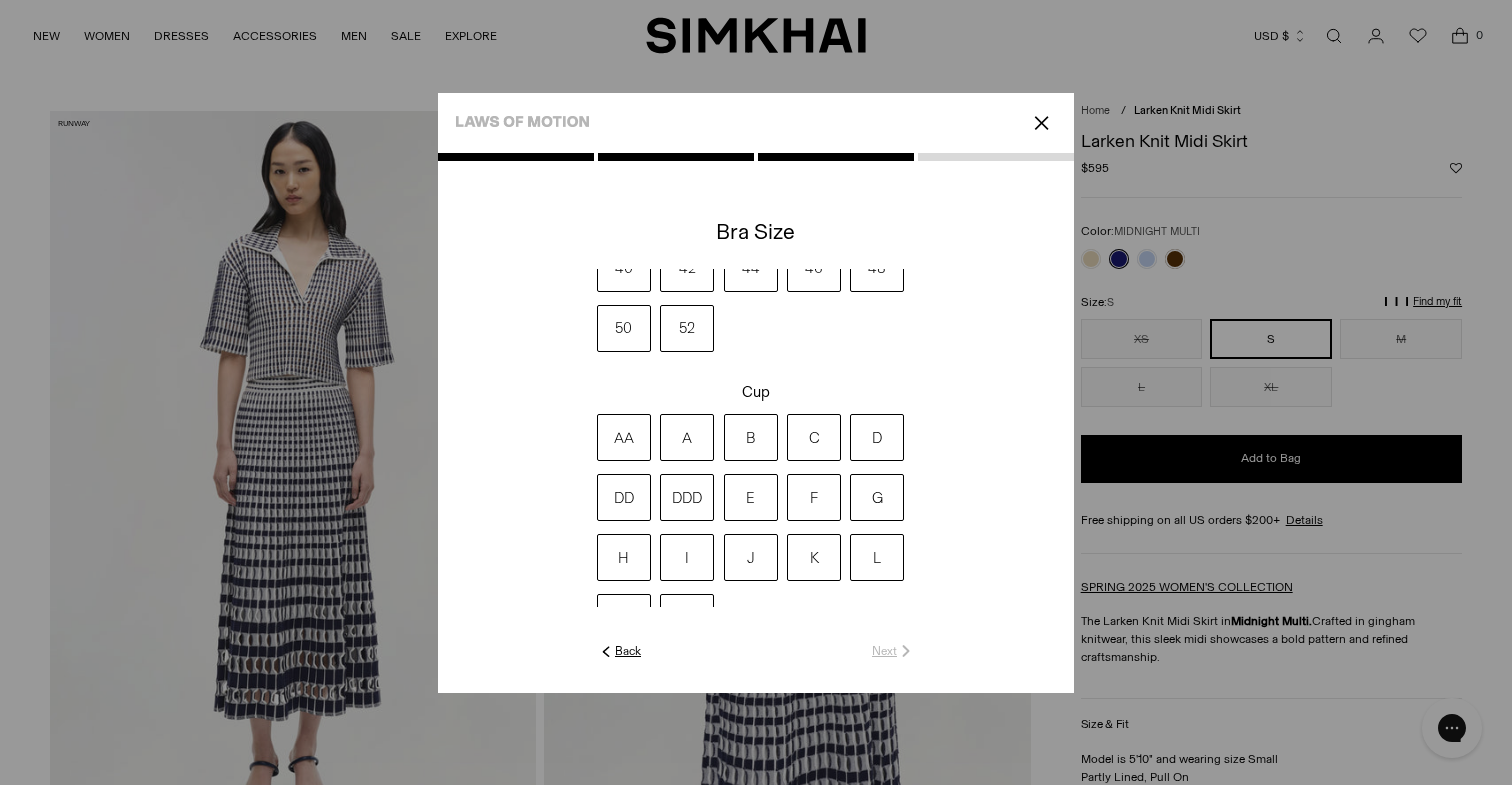 scroll, scrollTop: 118, scrollLeft: 0, axis: vertical 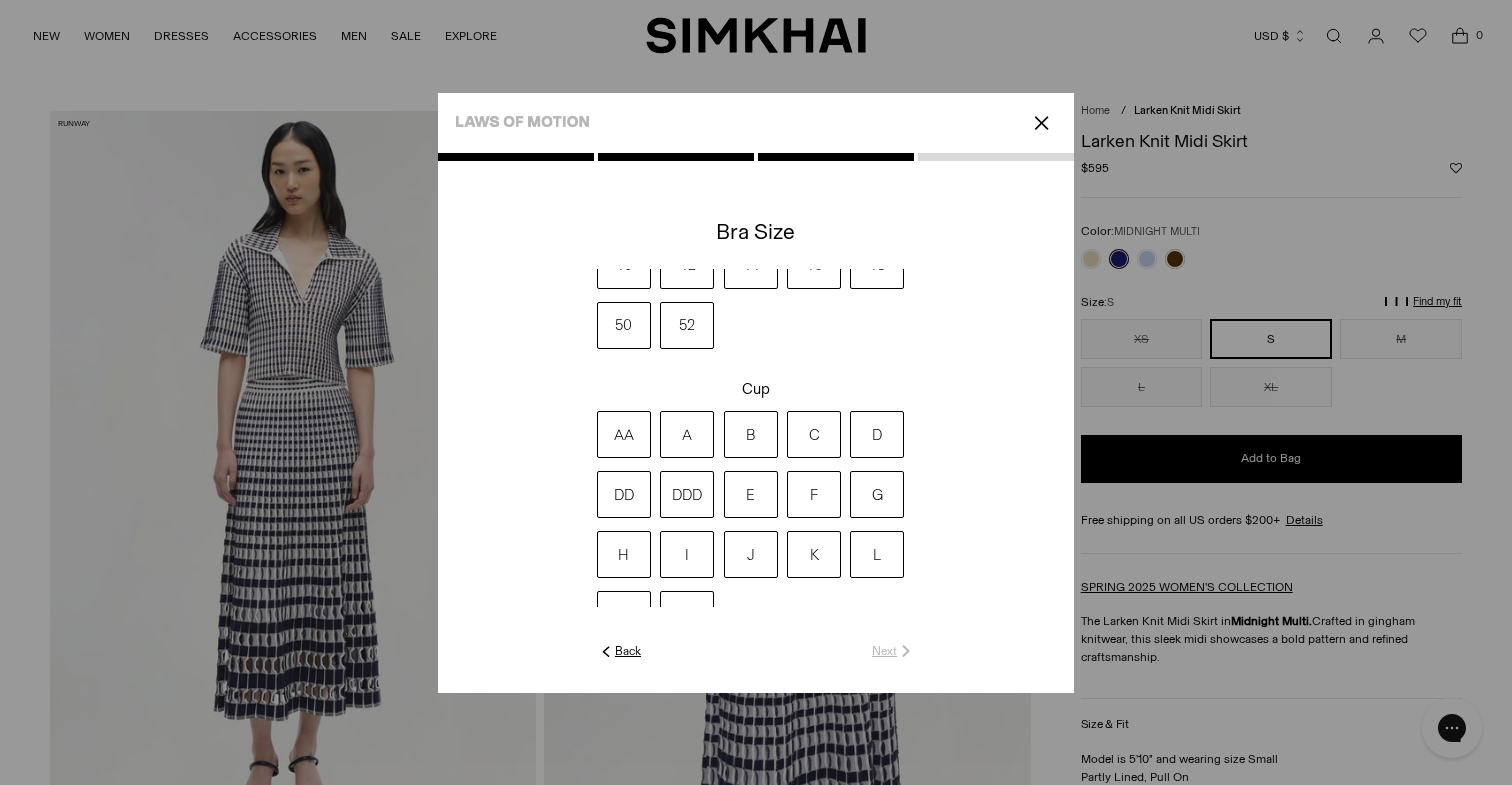 click on "DD" at bounding box center (624, 494) 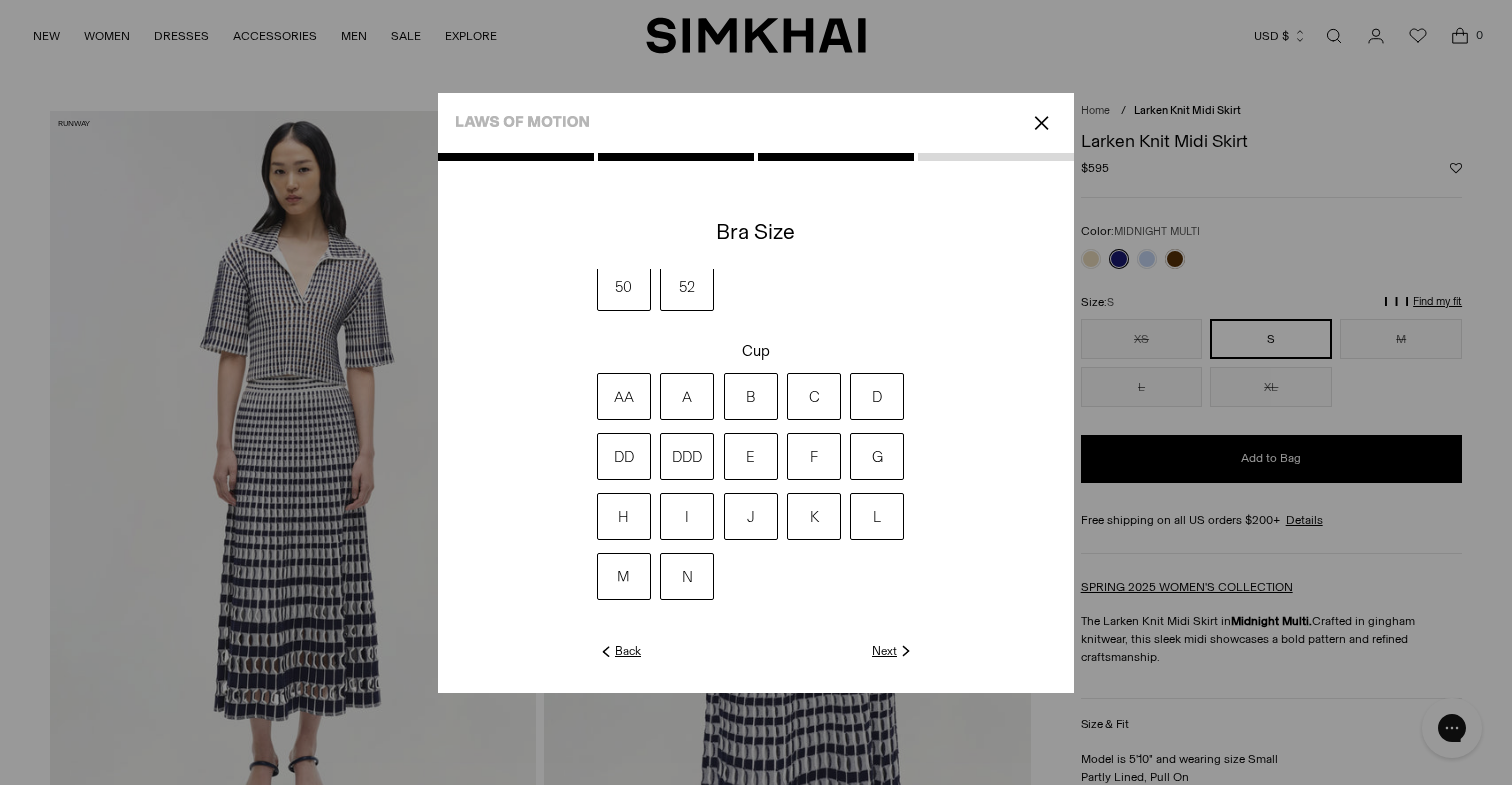 scroll, scrollTop: 156, scrollLeft: 0, axis: vertical 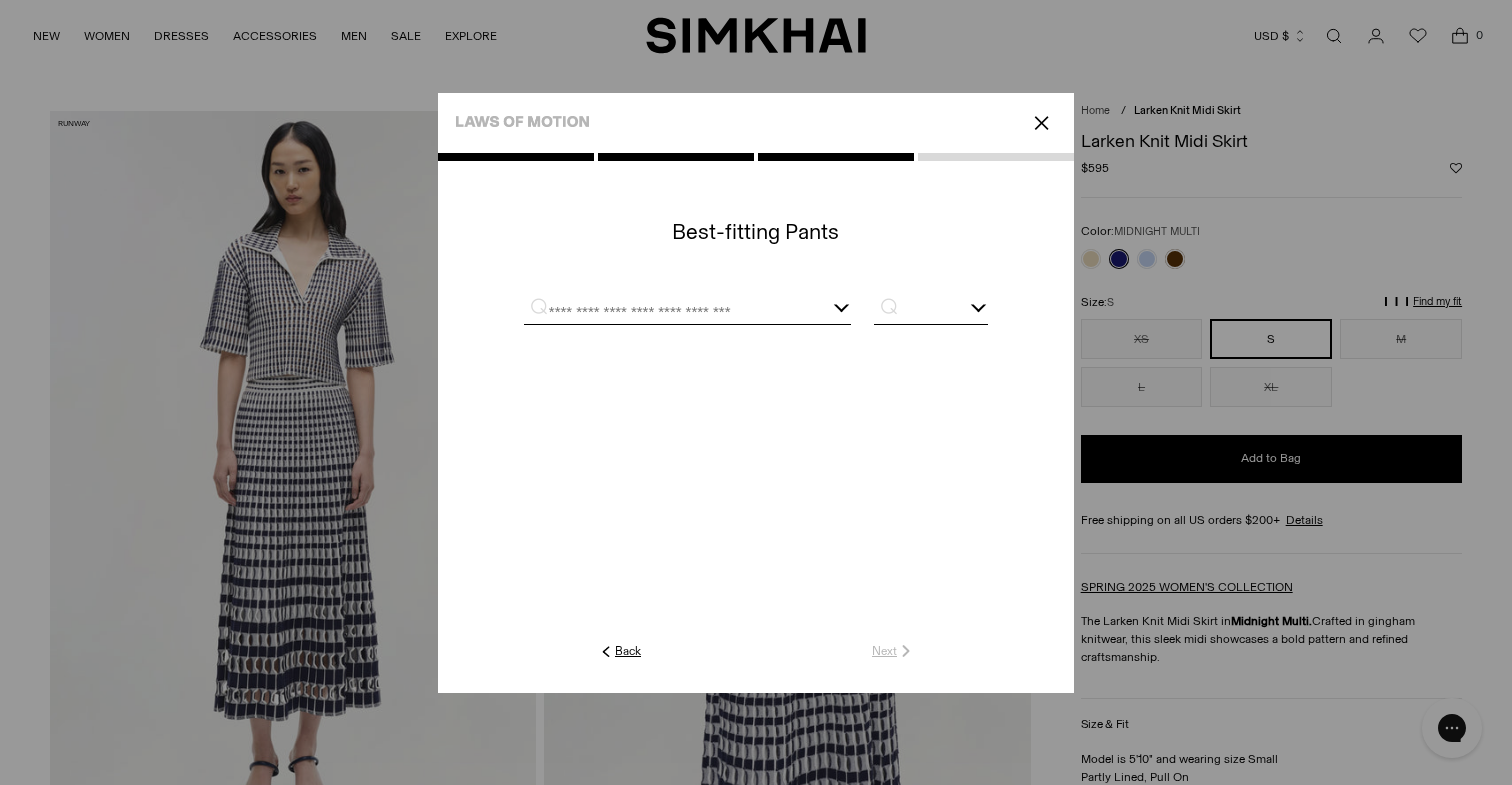click at bounding box center [687, 311] 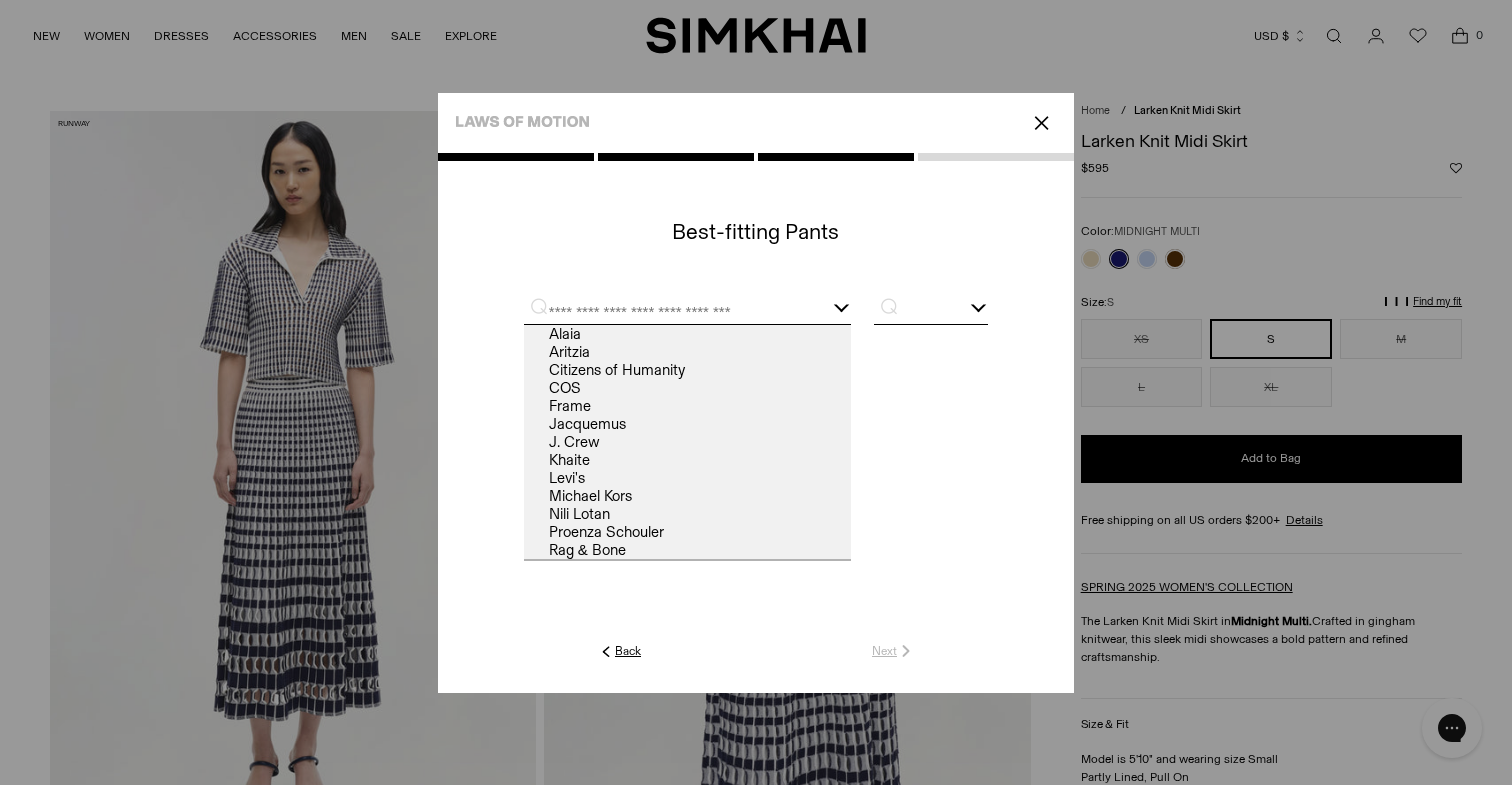 scroll, scrollTop: 0, scrollLeft: 0, axis: both 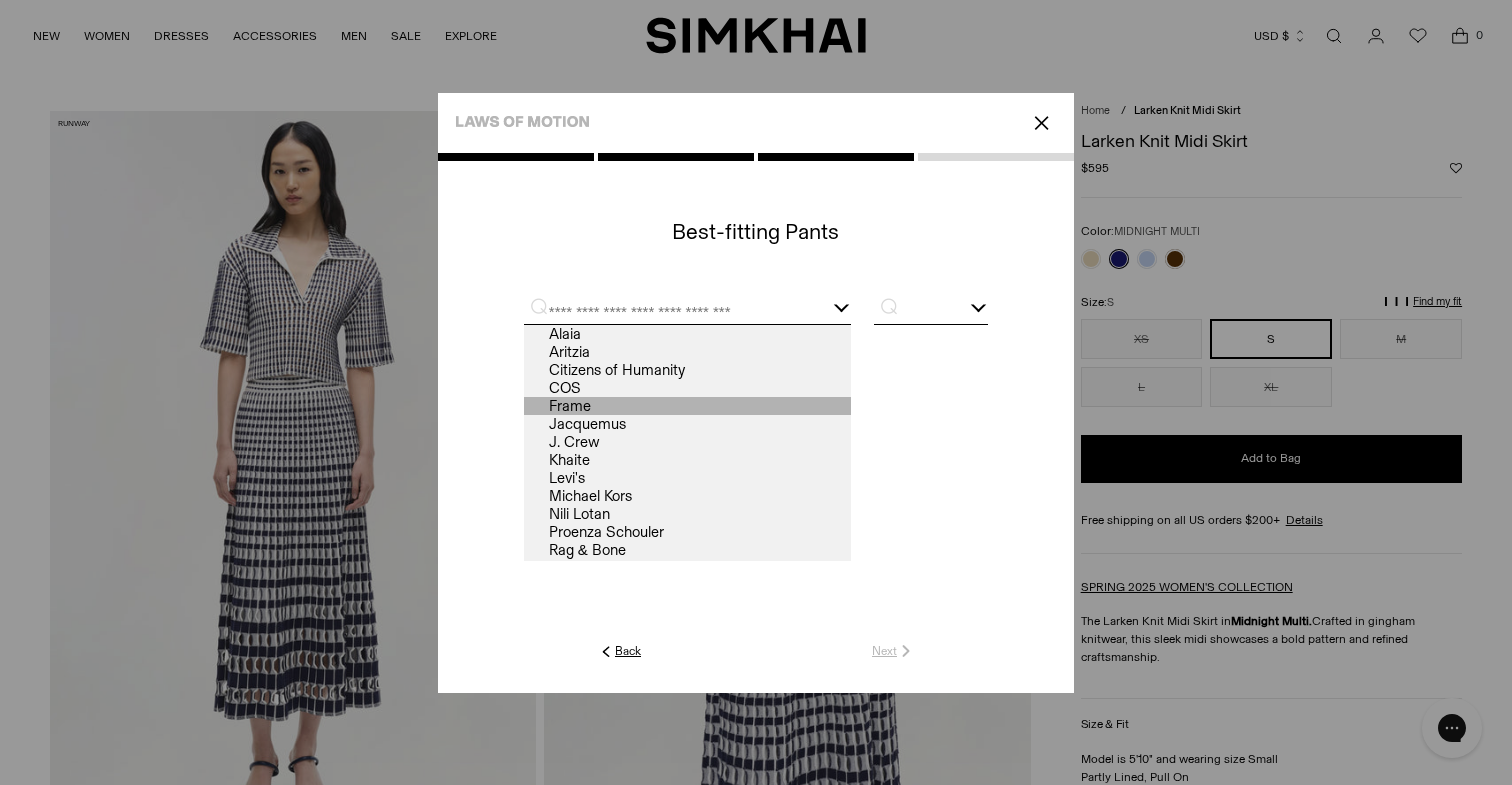 click on "Frame" at bounding box center [687, 406] 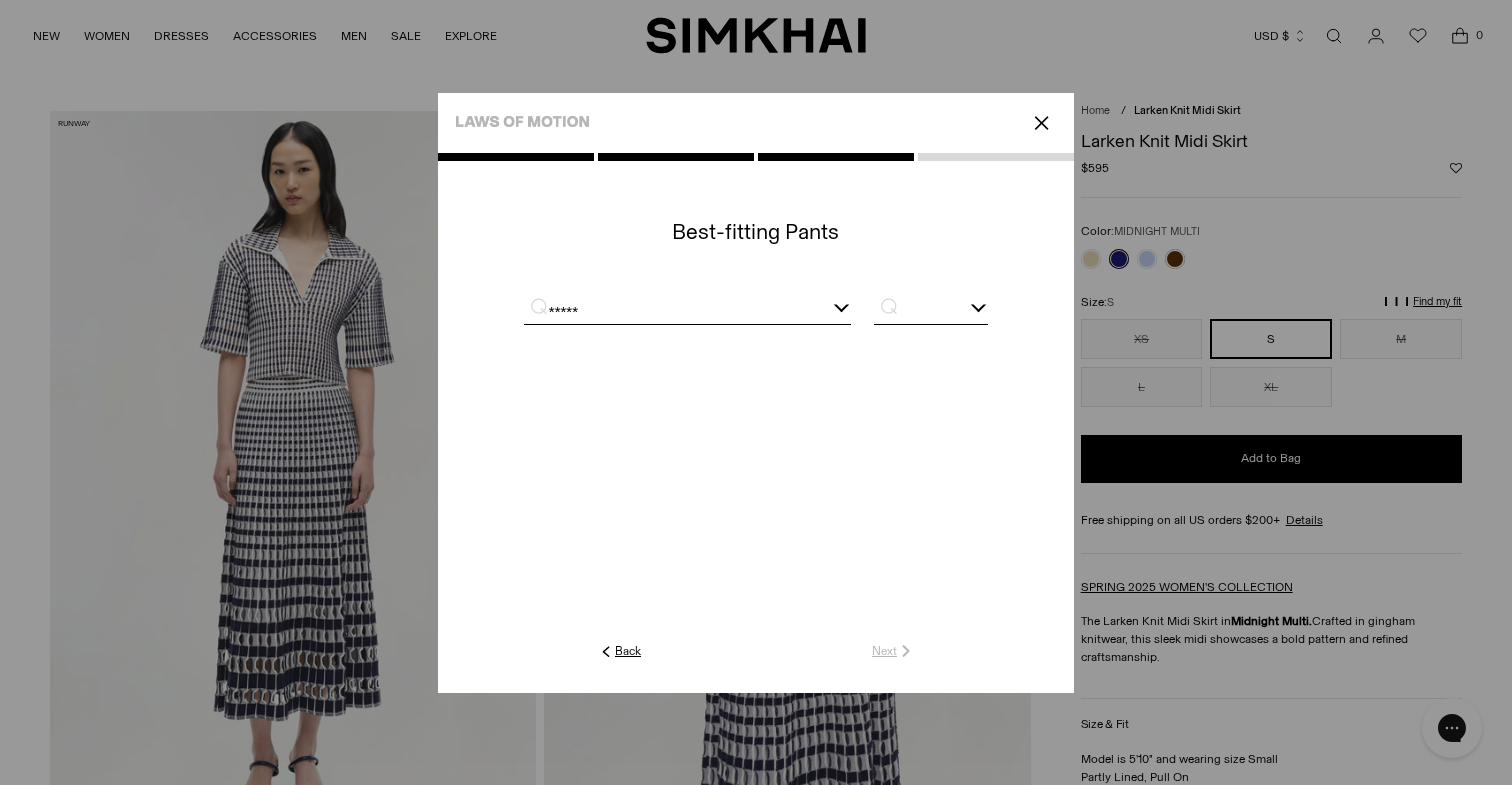click at bounding box center [931, 311] 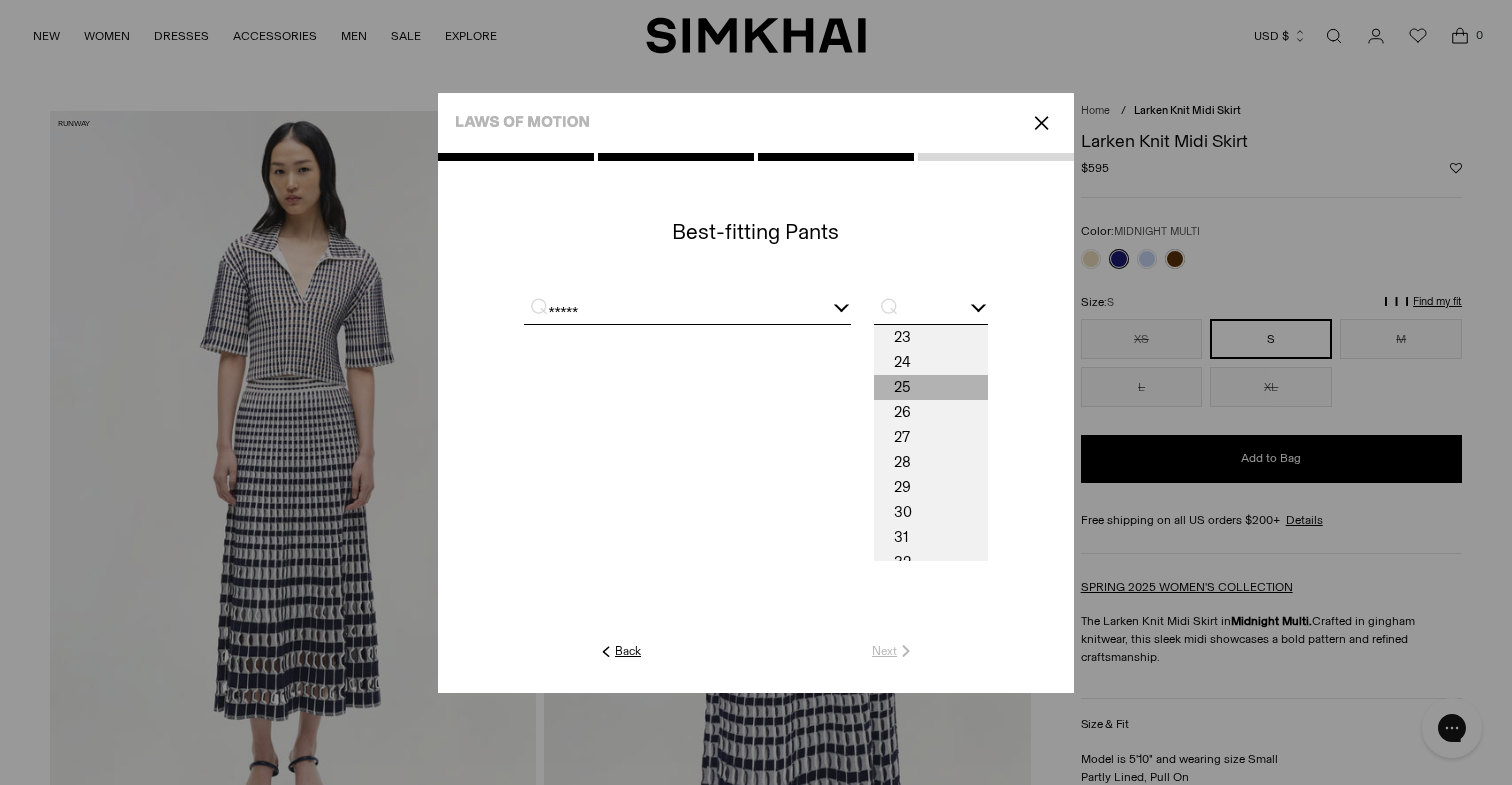 click on "25" at bounding box center (931, 387) 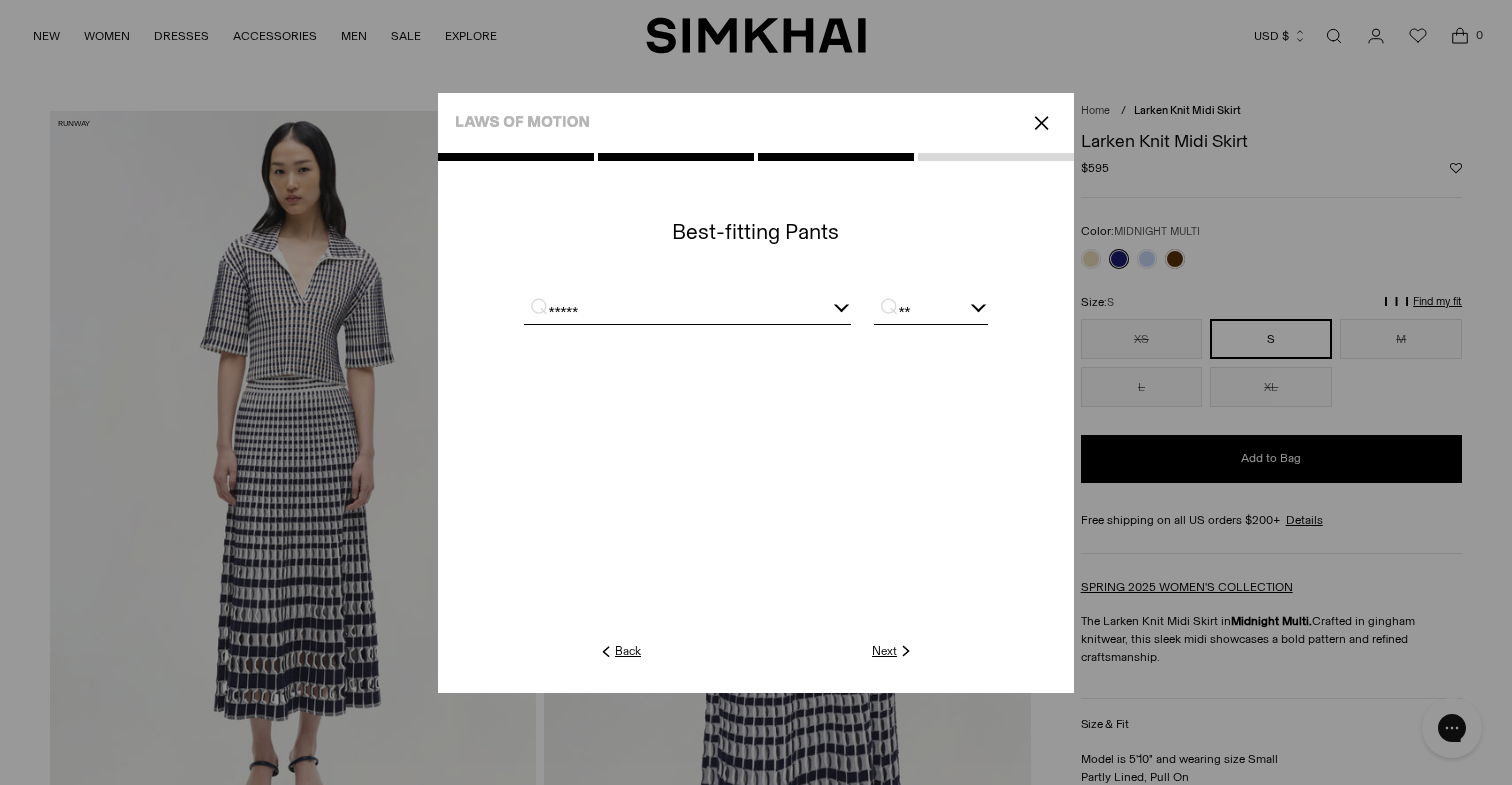 click on "Next" 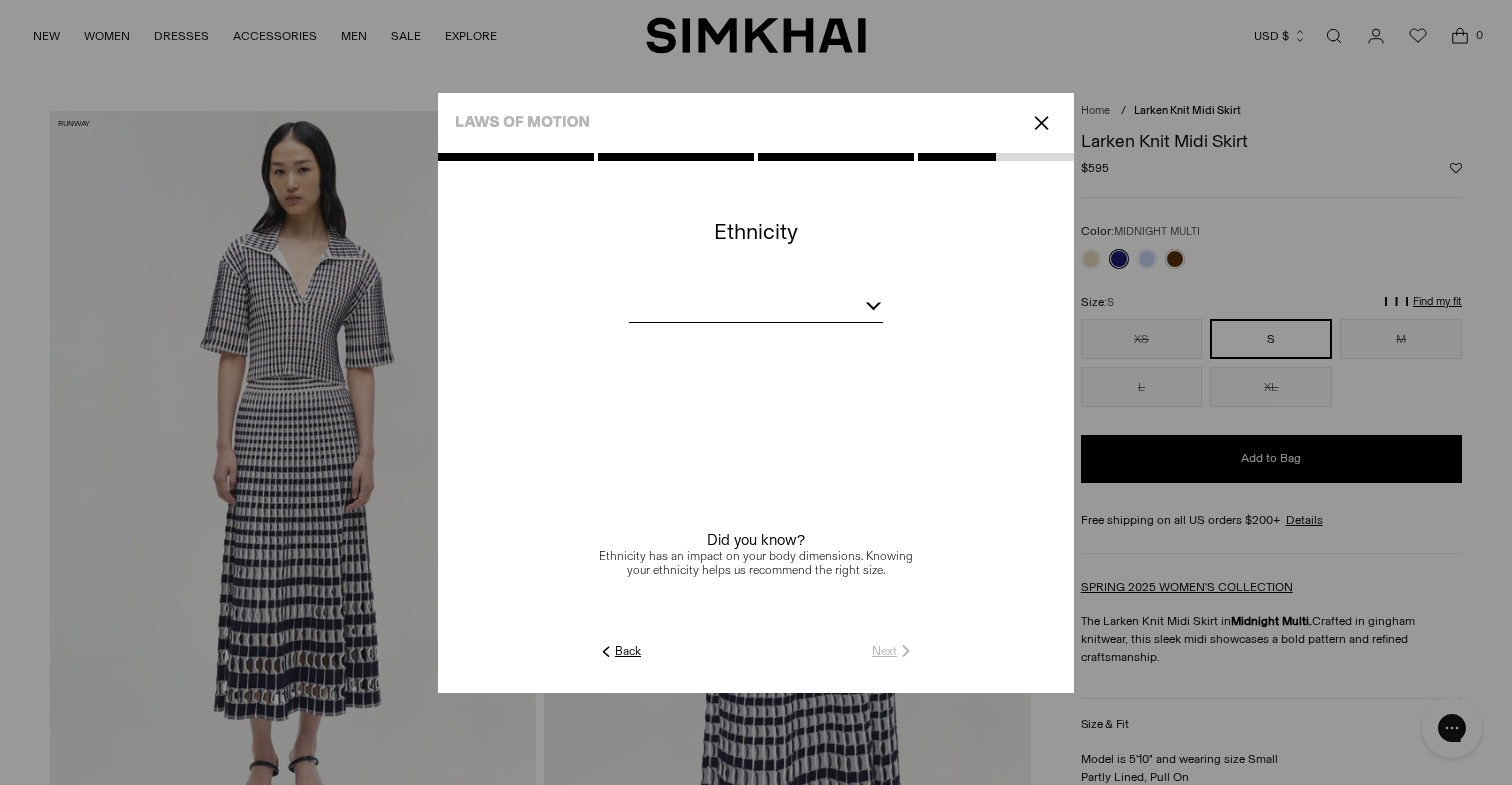click at bounding box center (756, 309) 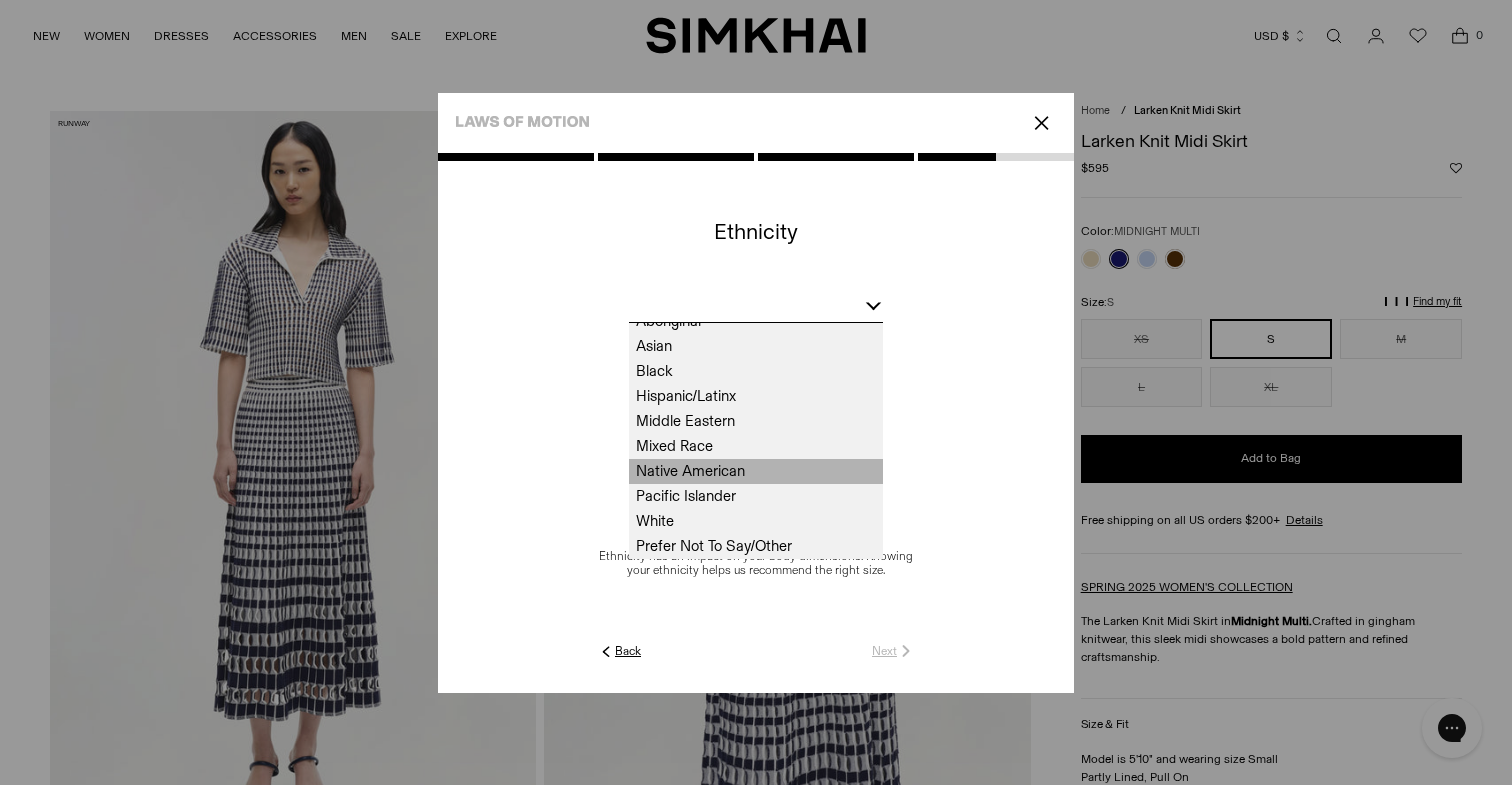 scroll, scrollTop: 14, scrollLeft: 0, axis: vertical 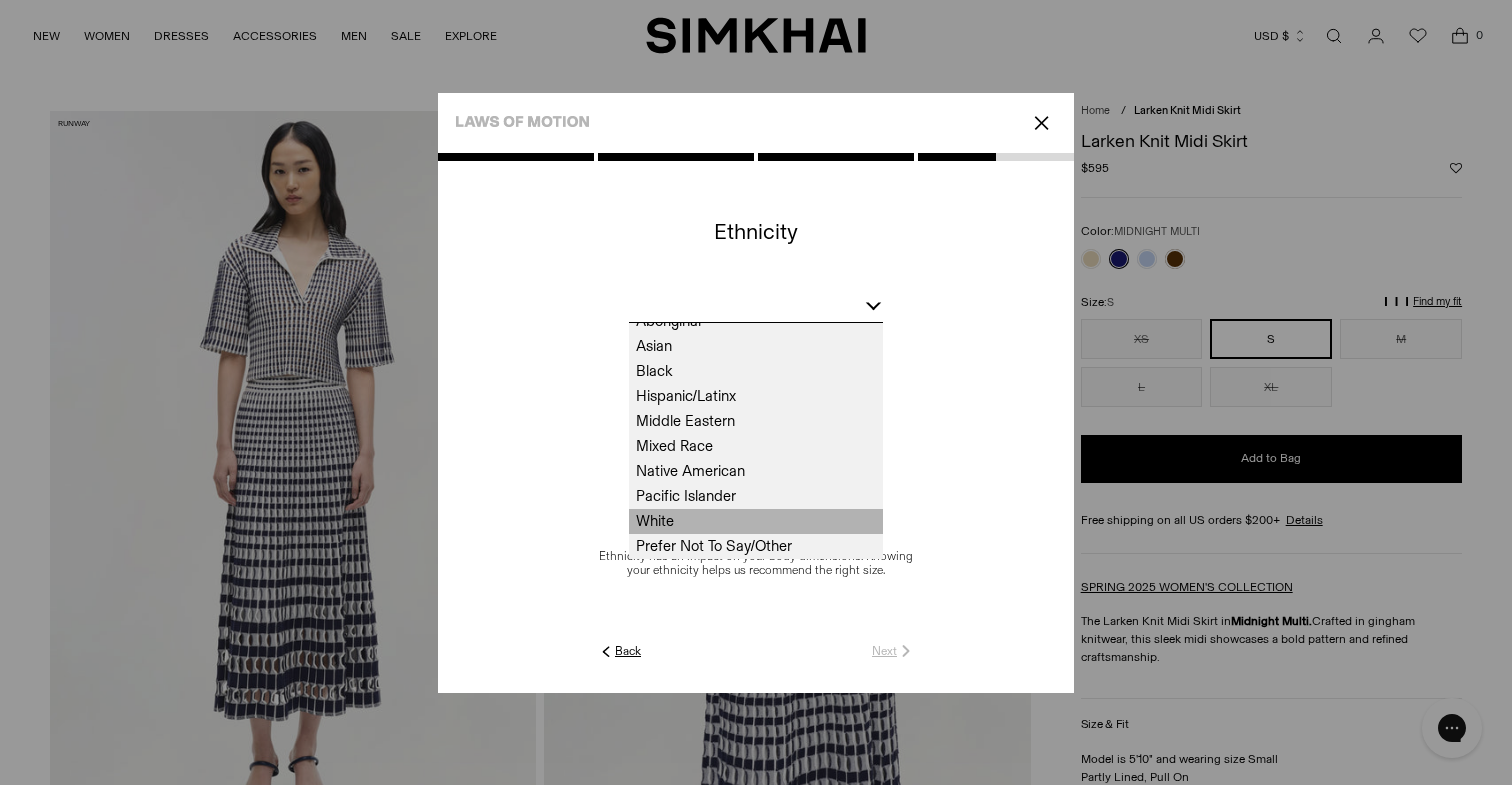 click on "White" at bounding box center (756, 521) 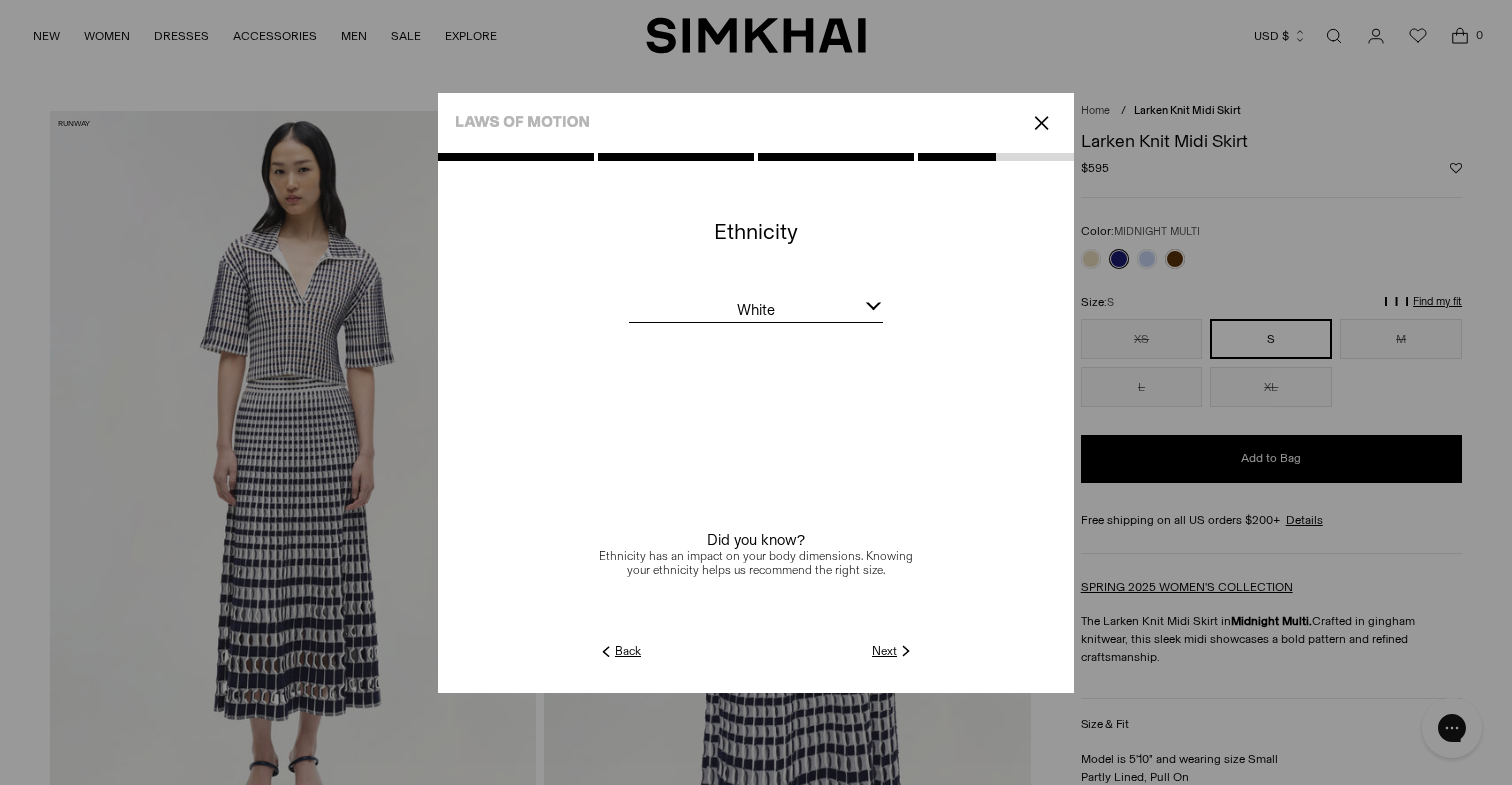 click on "Next" 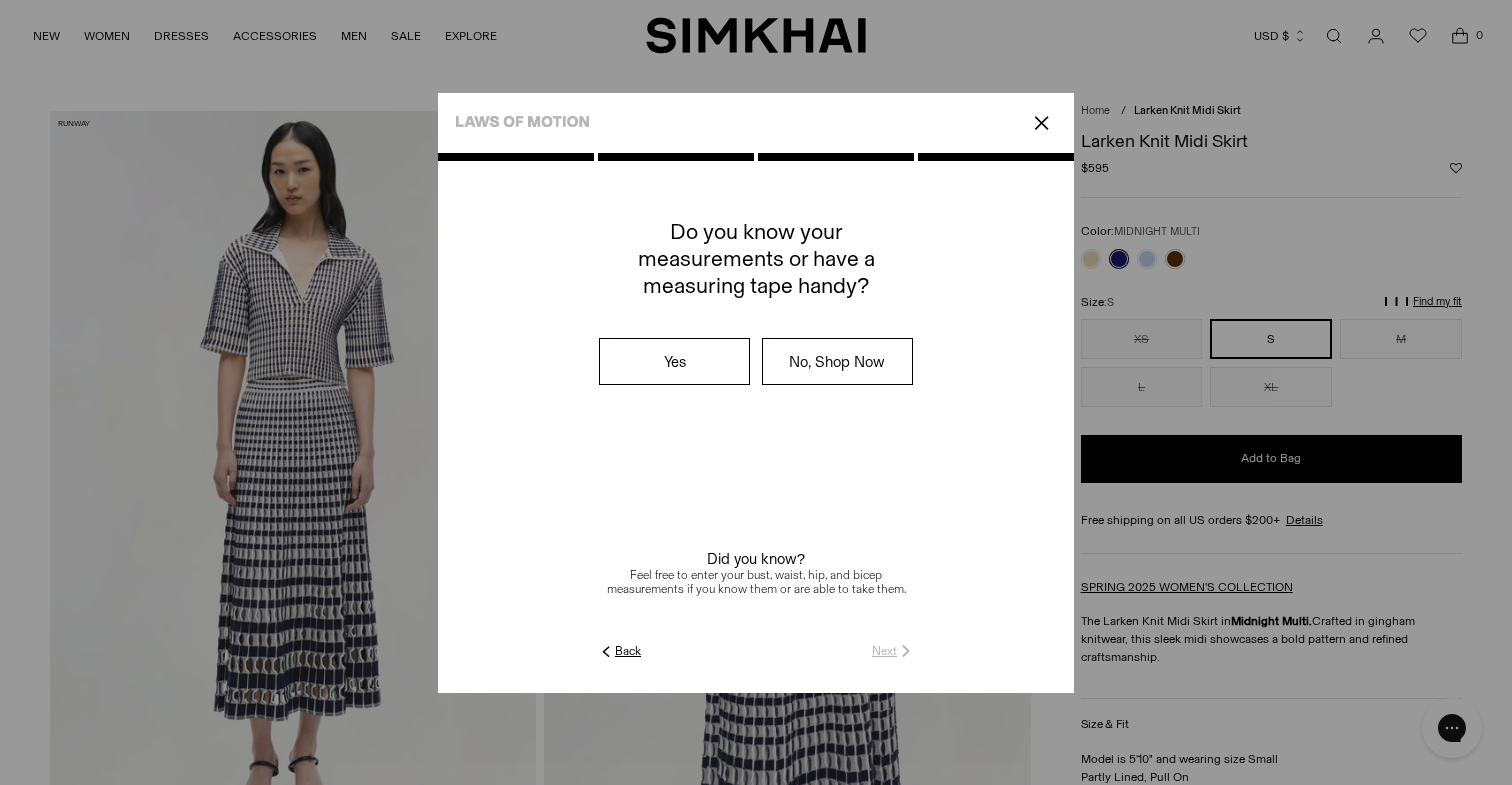click on "Yes" at bounding box center [674, 361] 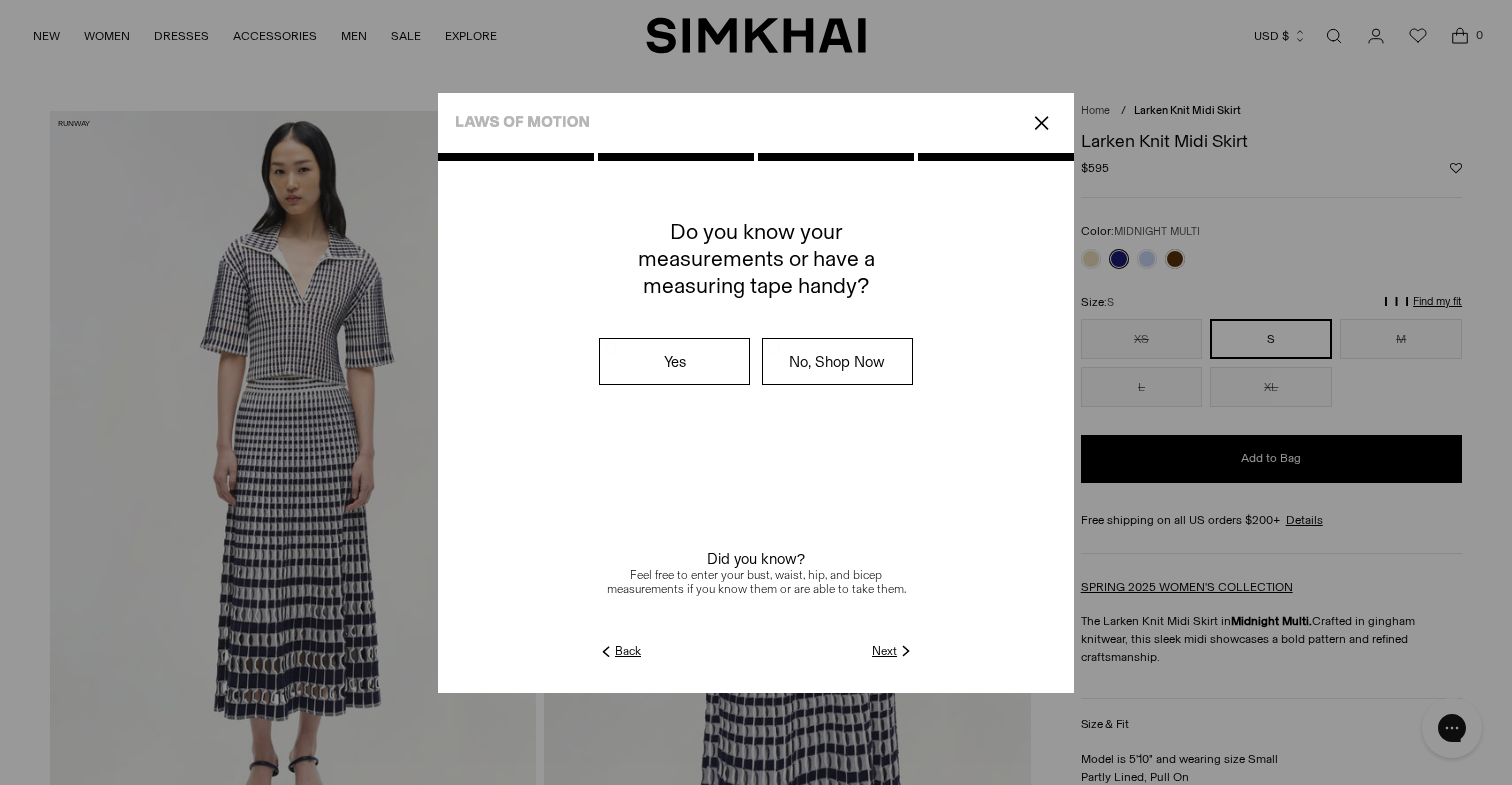 click on "Next" 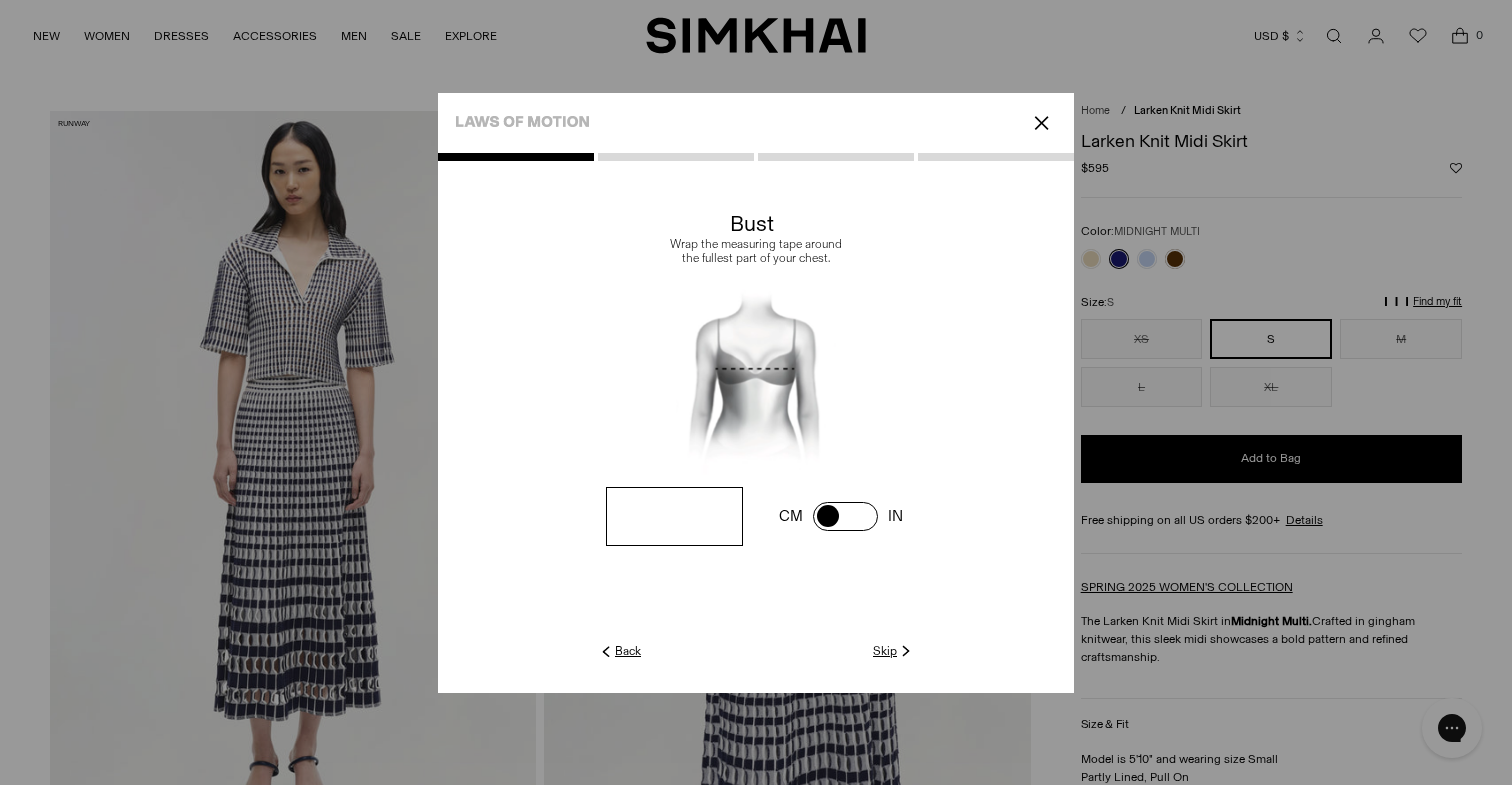 click at bounding box center [674, 516] 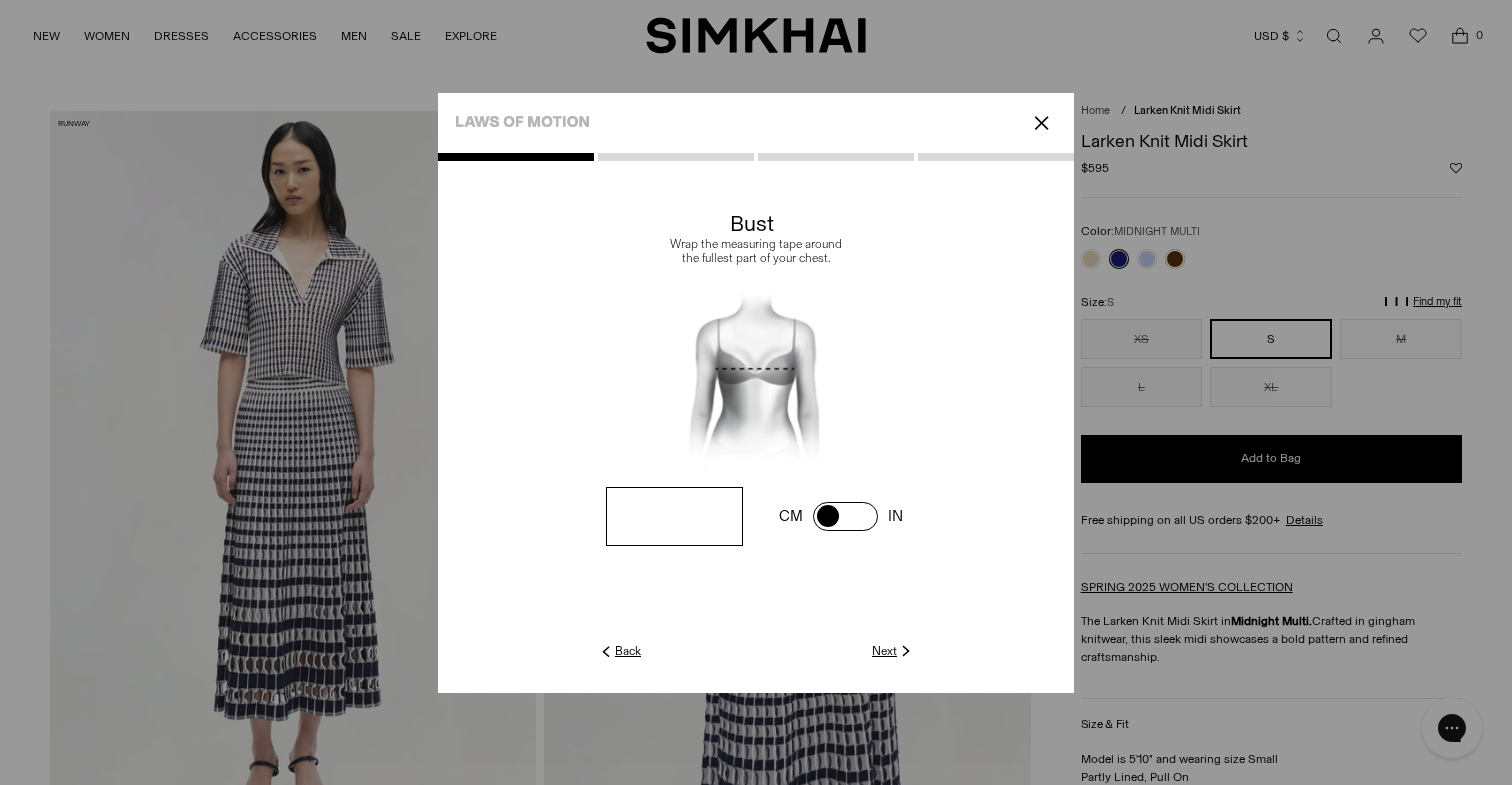 type on "**" 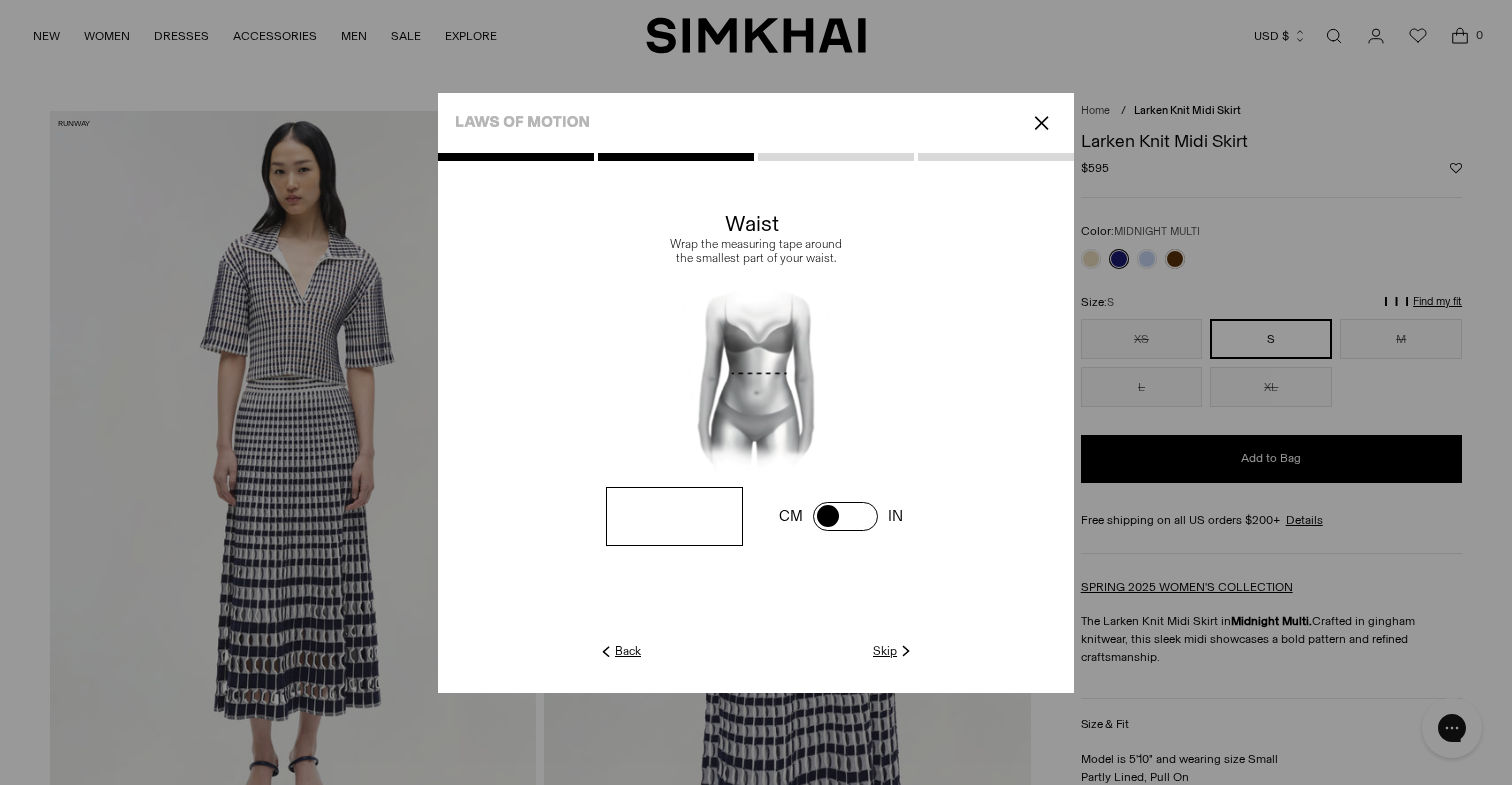 click at bounding box center [0, 0] 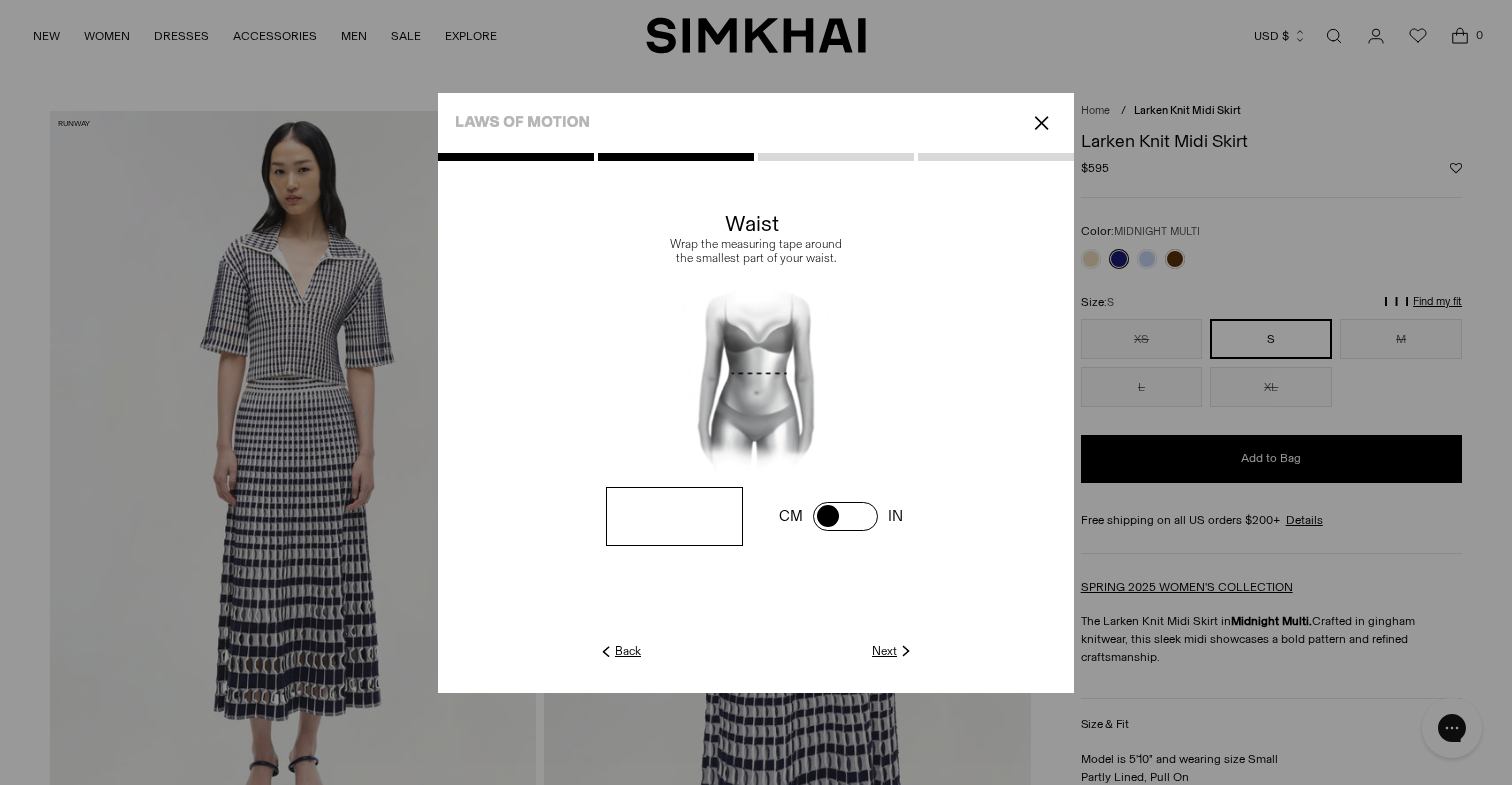 type on "**" 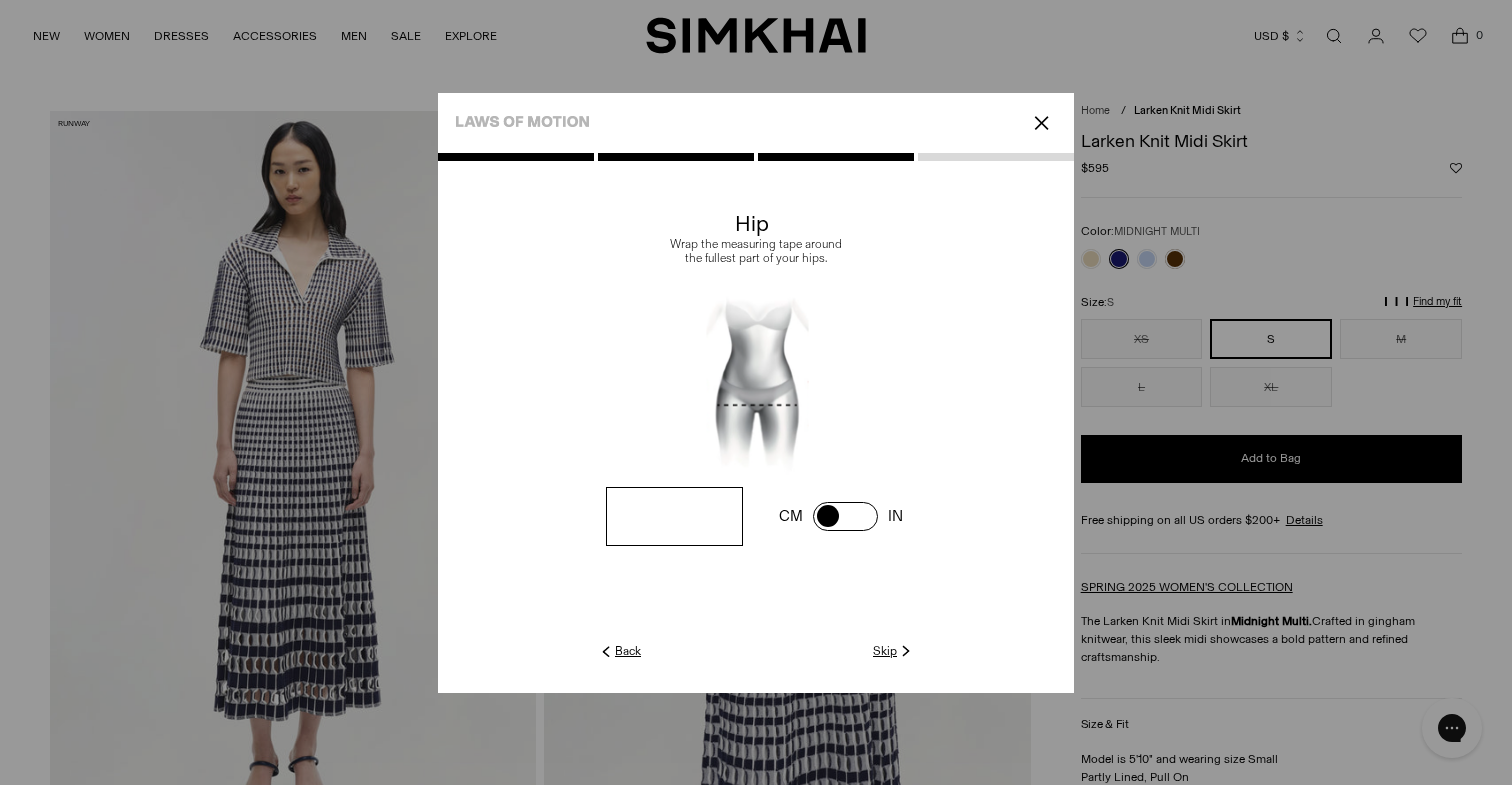click at bounding box center (0, 0) 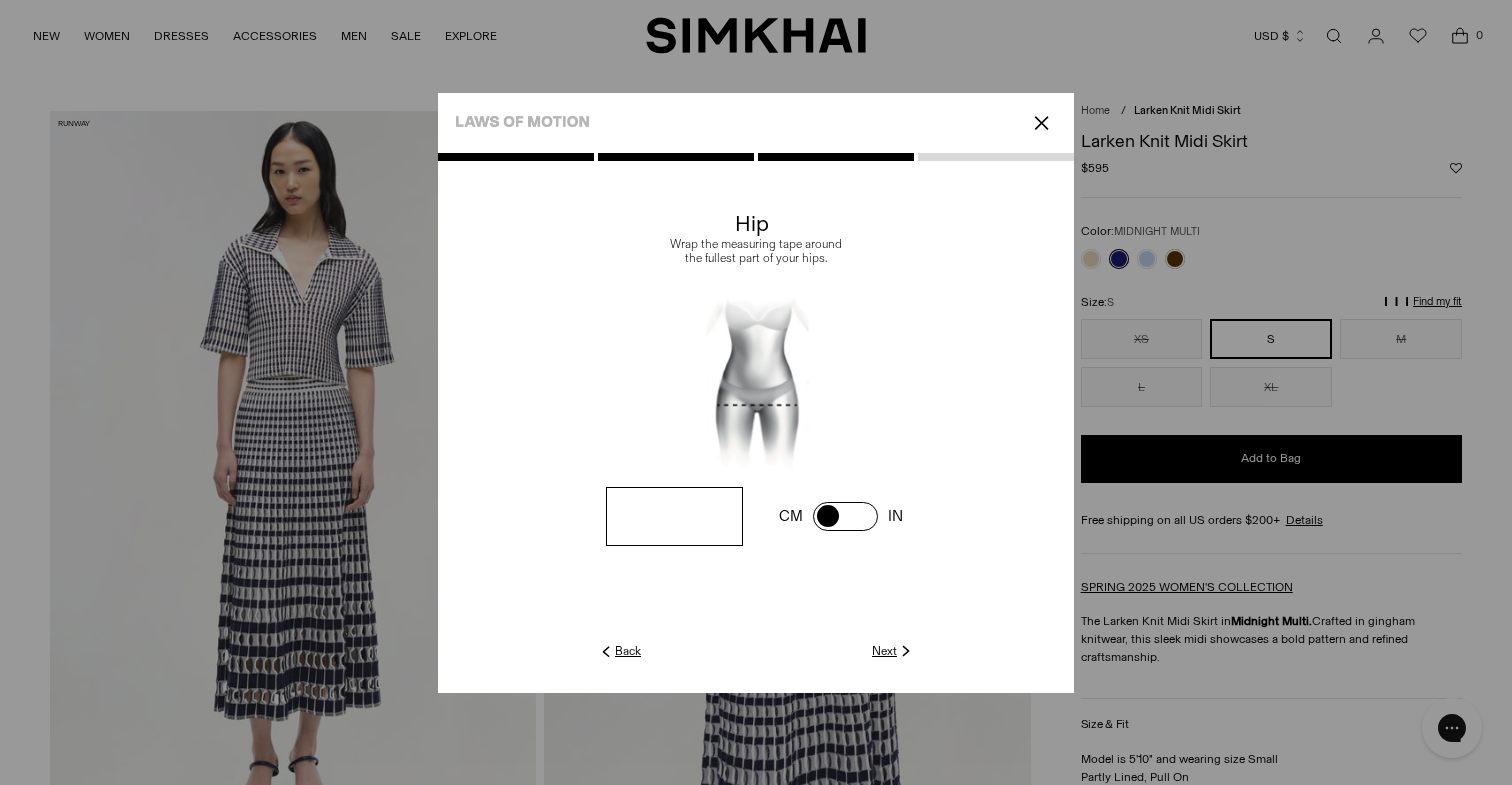 type on "**" 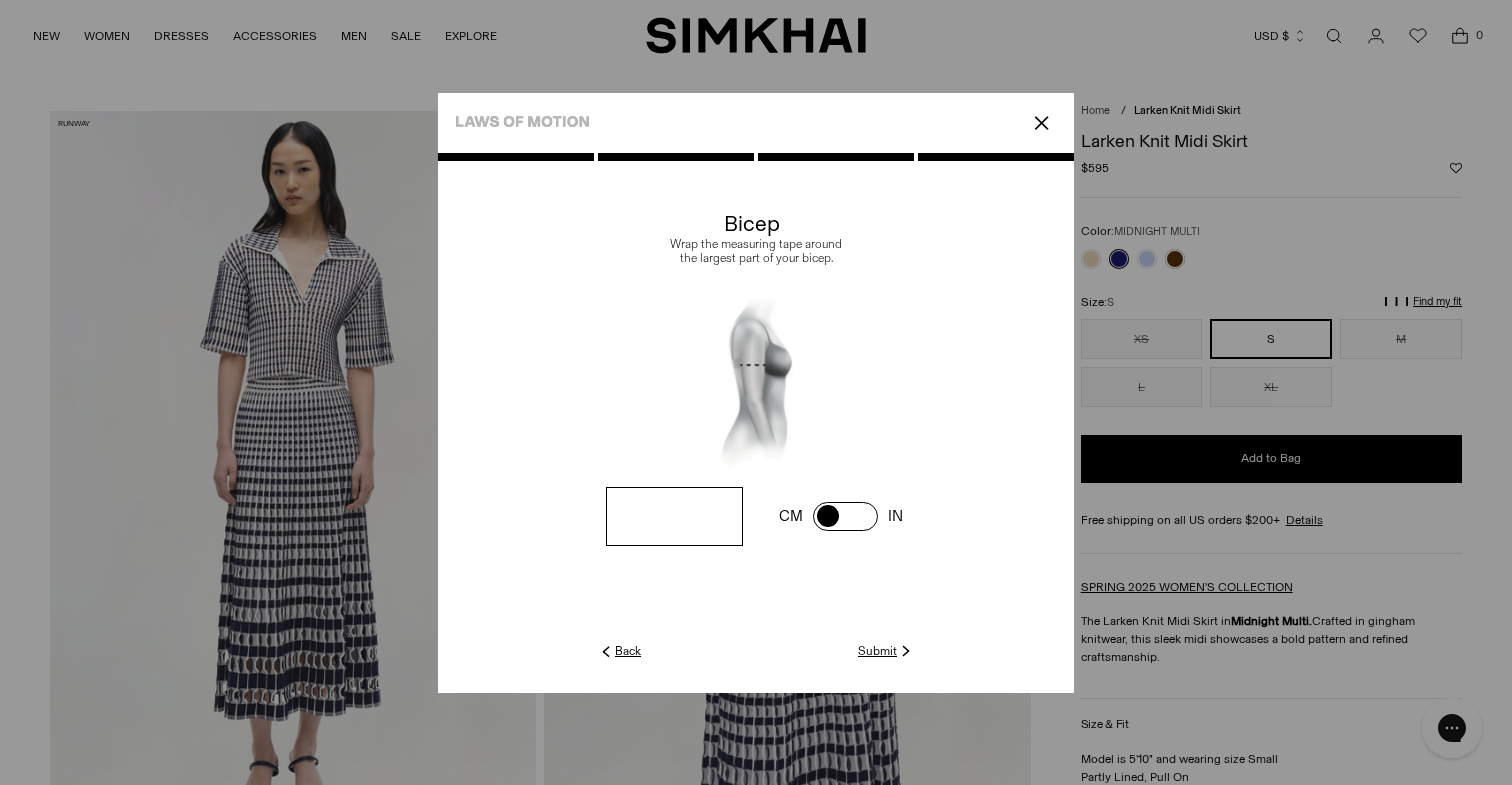 click at bounding box center [0, 0] 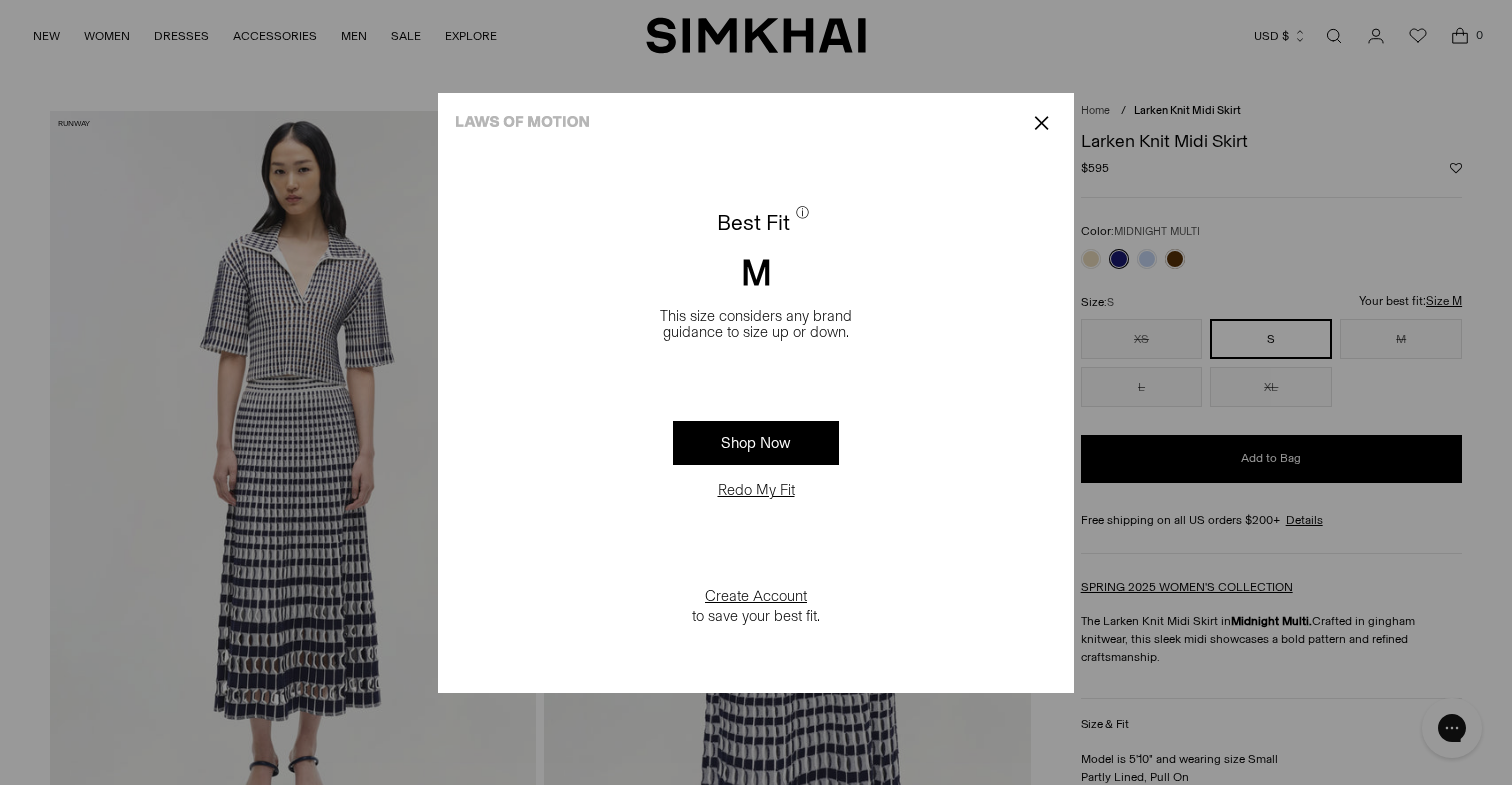 click on "Shop Now" at bounding box center (756, 443) 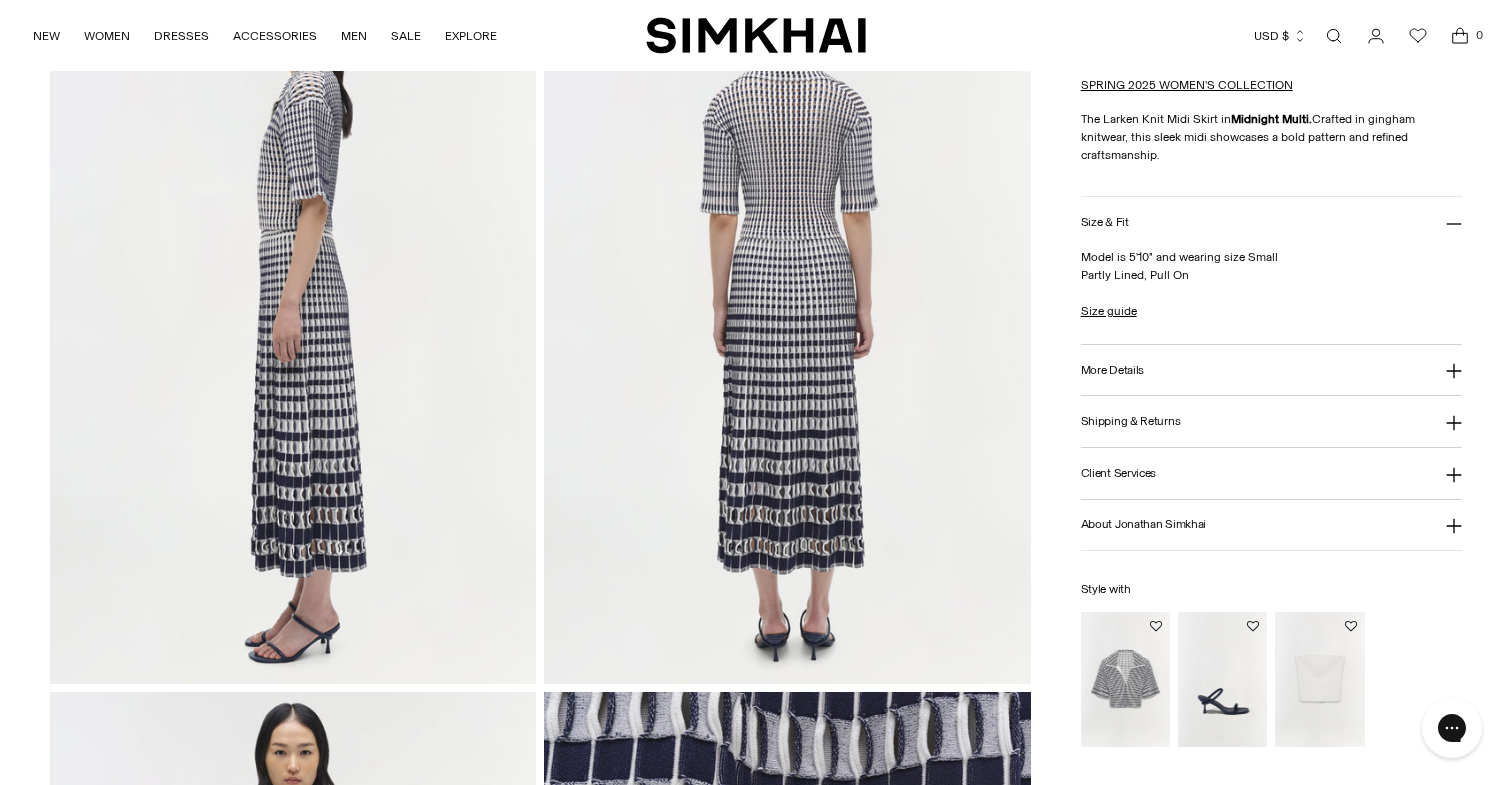 scroll, scrollTop: 914, scrollLeft: 0, axis: vertical 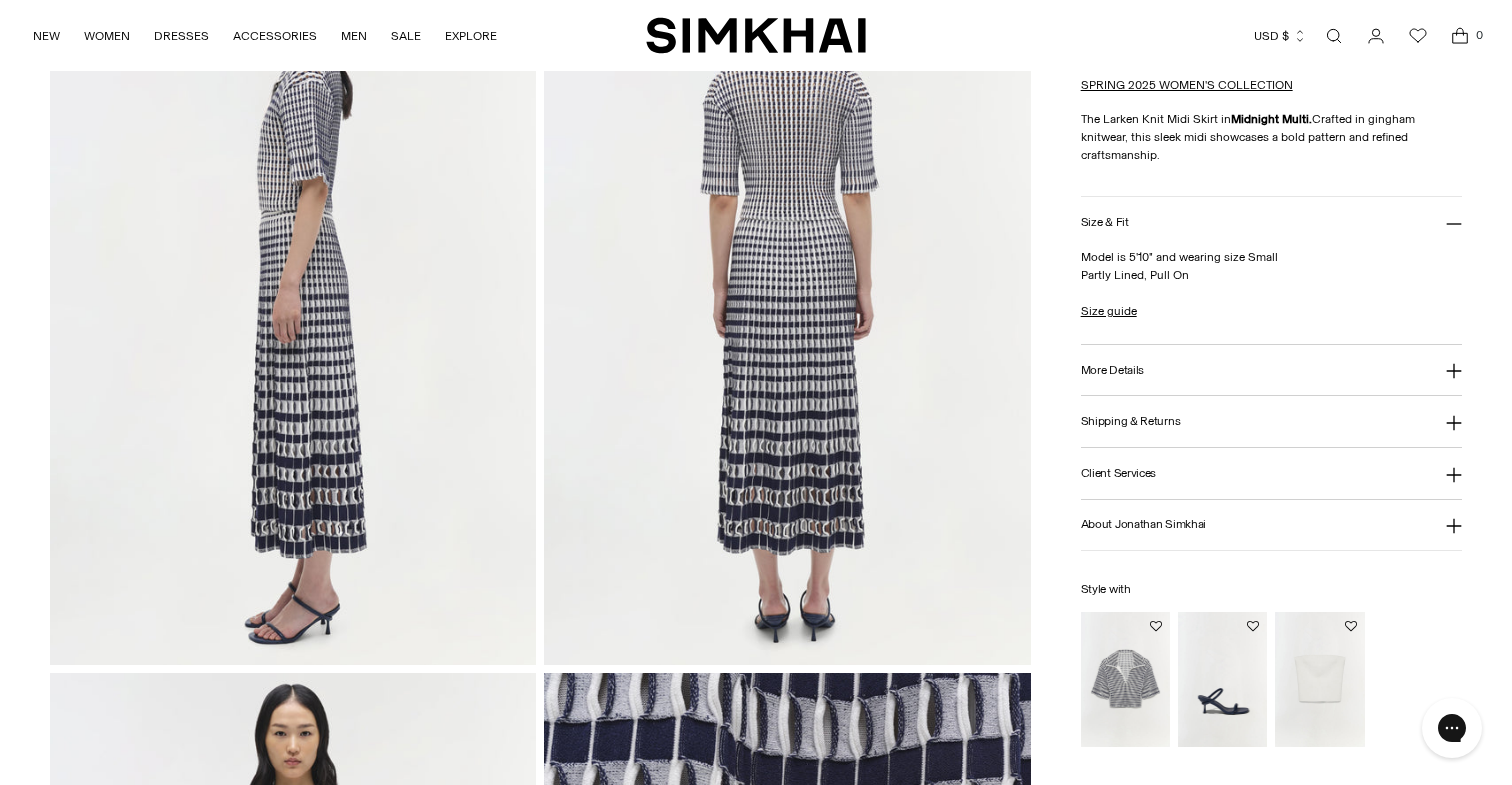click 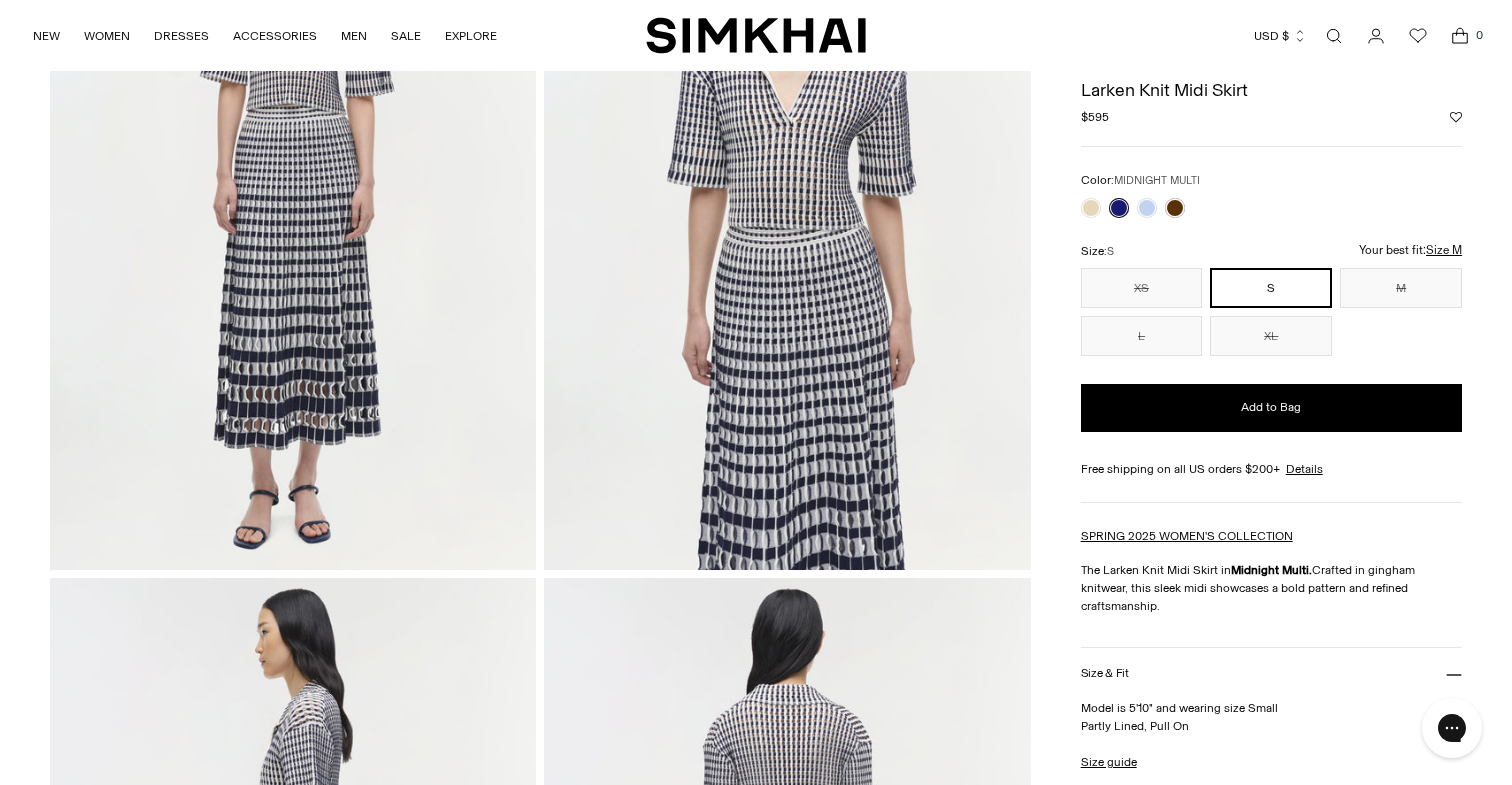 scroll, scrollTop: 144, scrollLeft: 0, axis: vertical 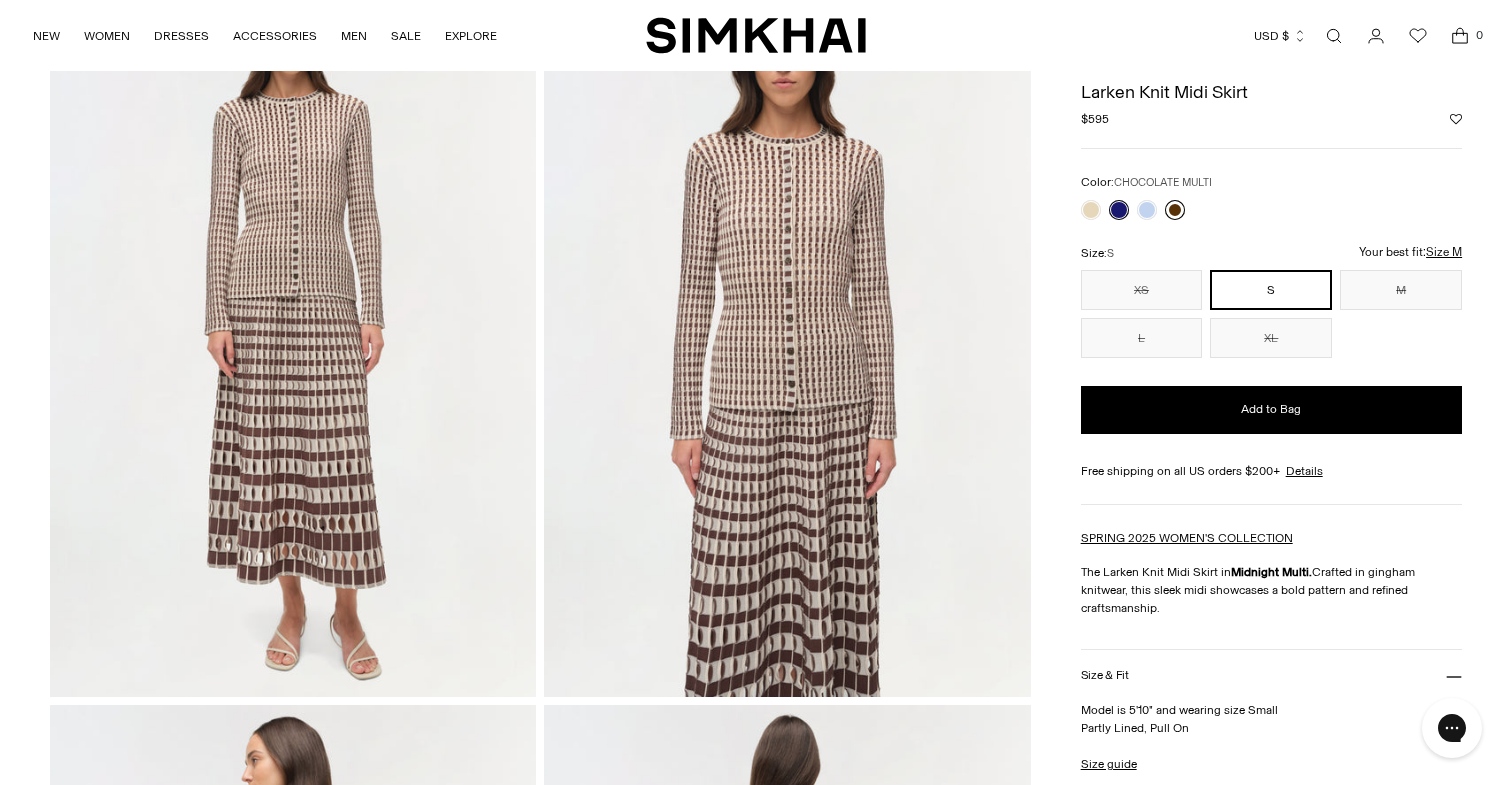 click at bounding box center [1175, 210] 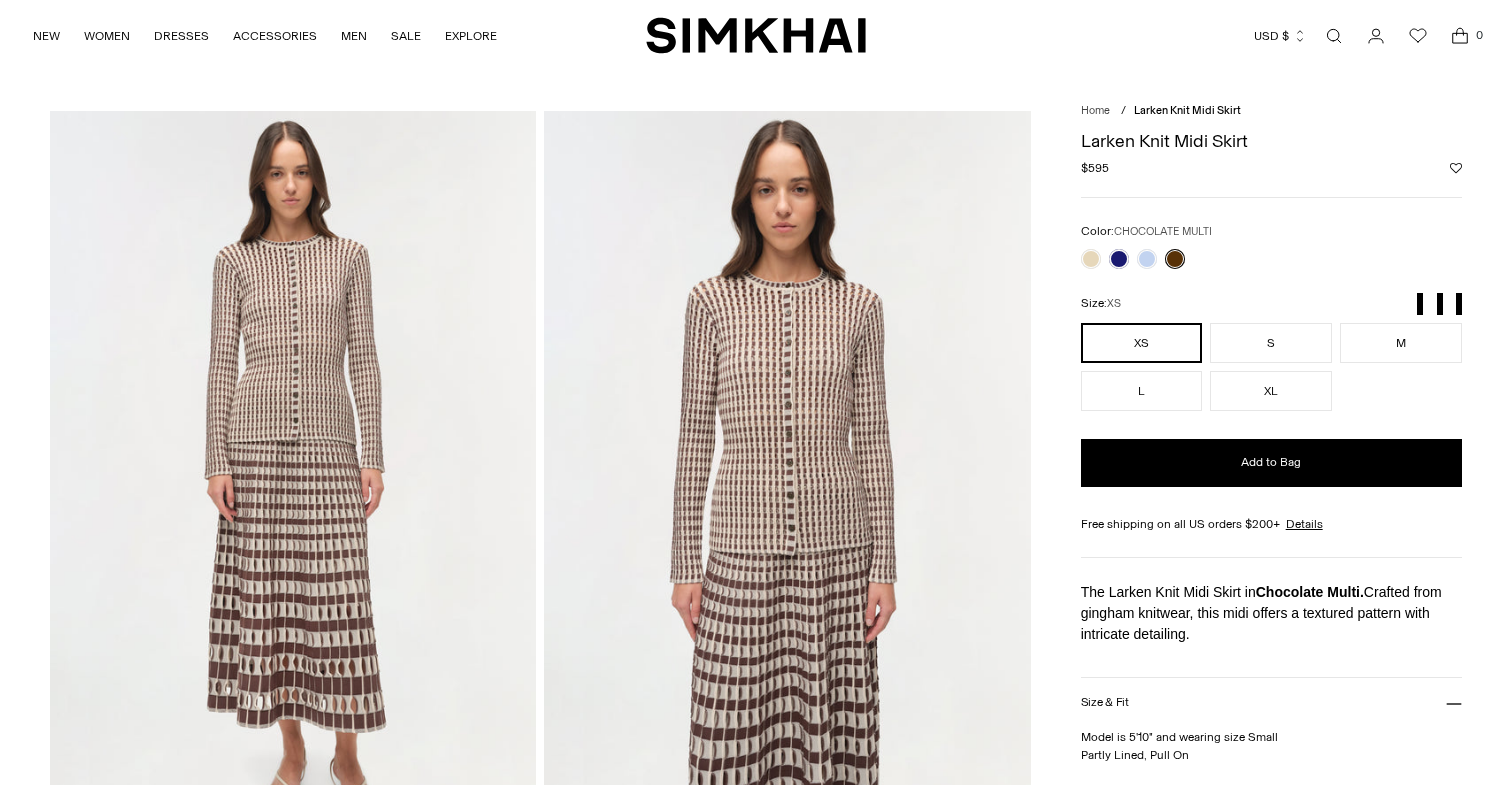 scroll, scrollTop: 0, scrollLeft: 0, axis: both 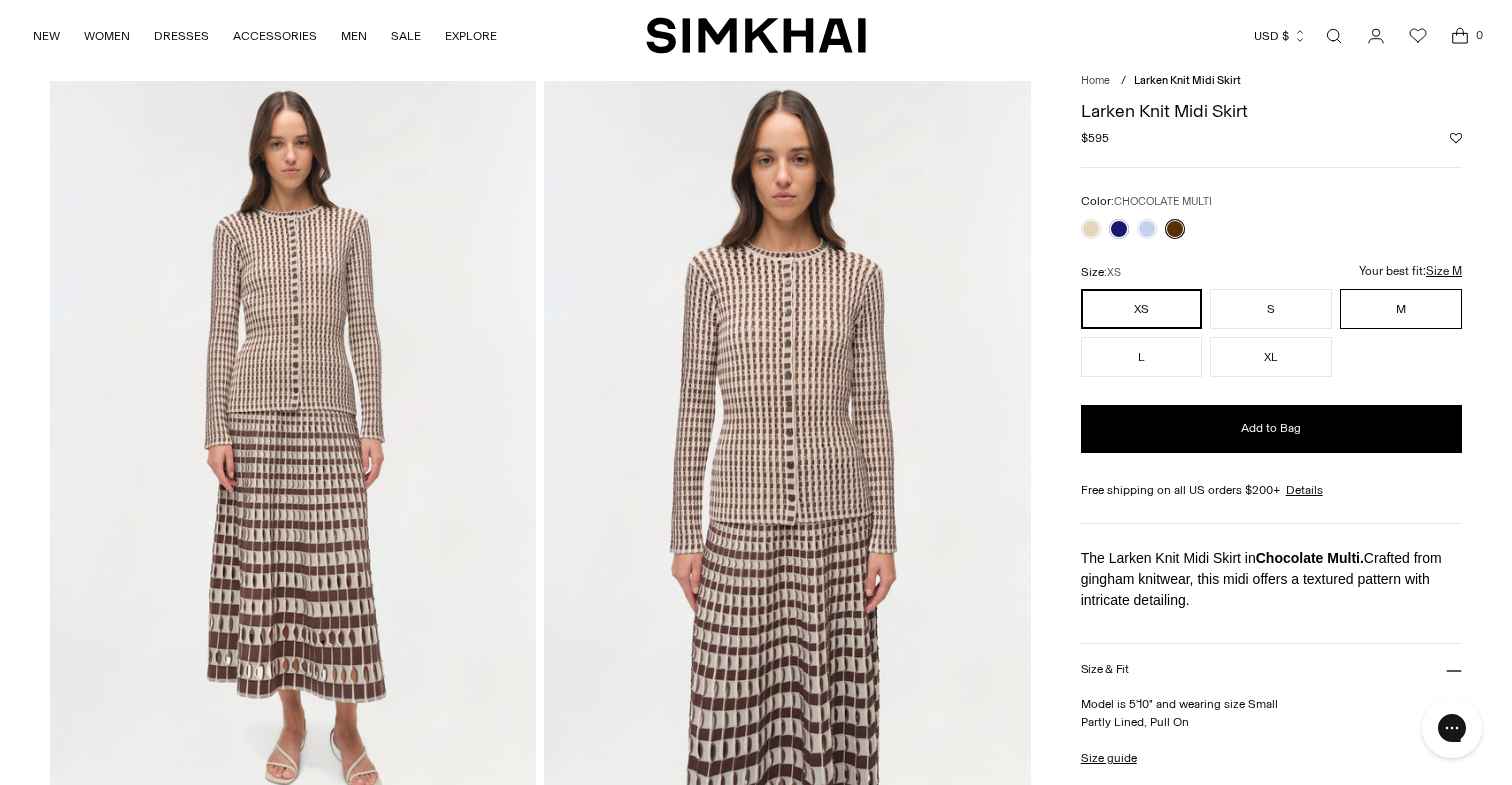 click on "M" at bounding box center (1401, 309) 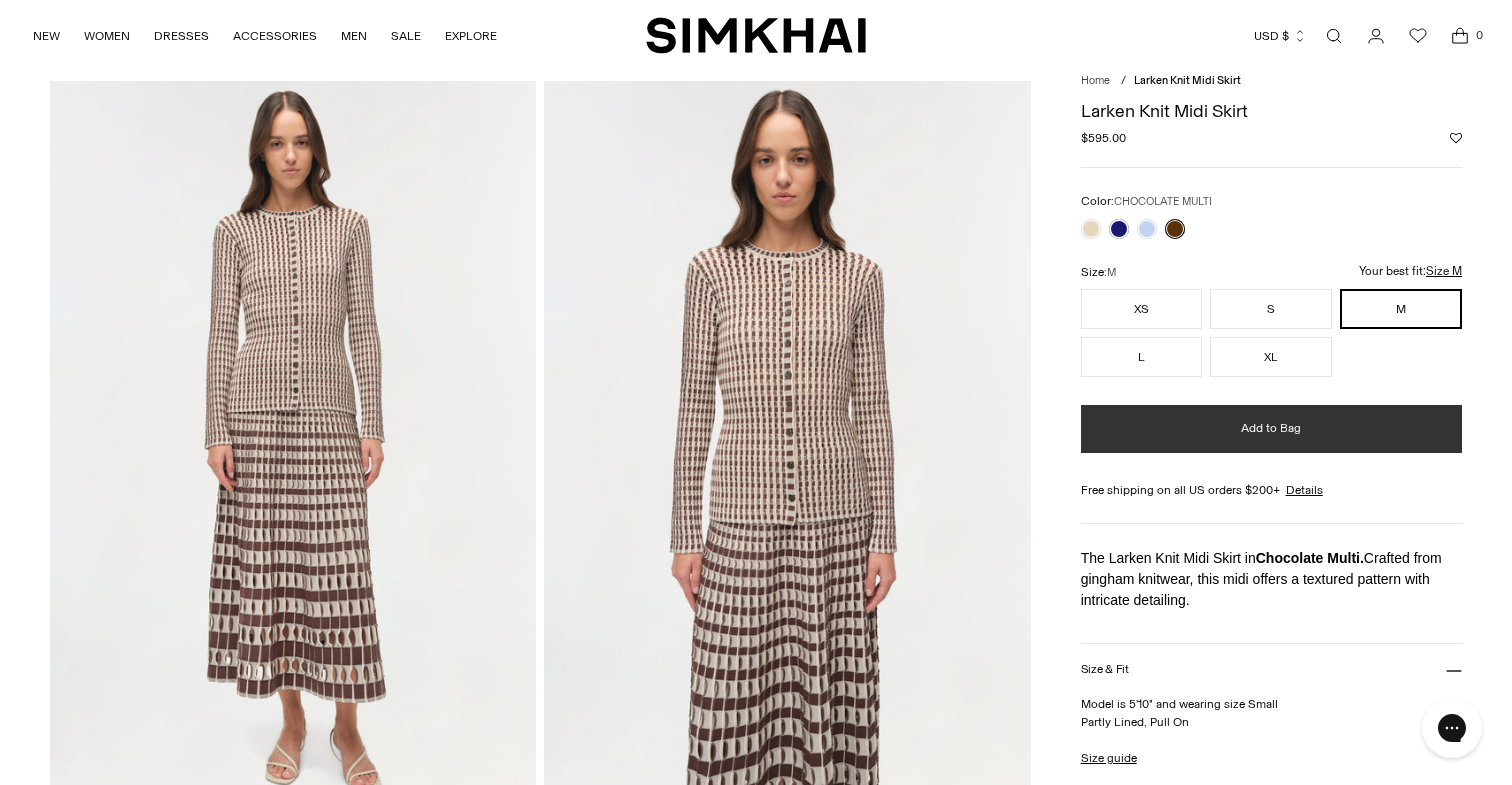 click on "Add to Bag" at bounding box center [1271, 428] 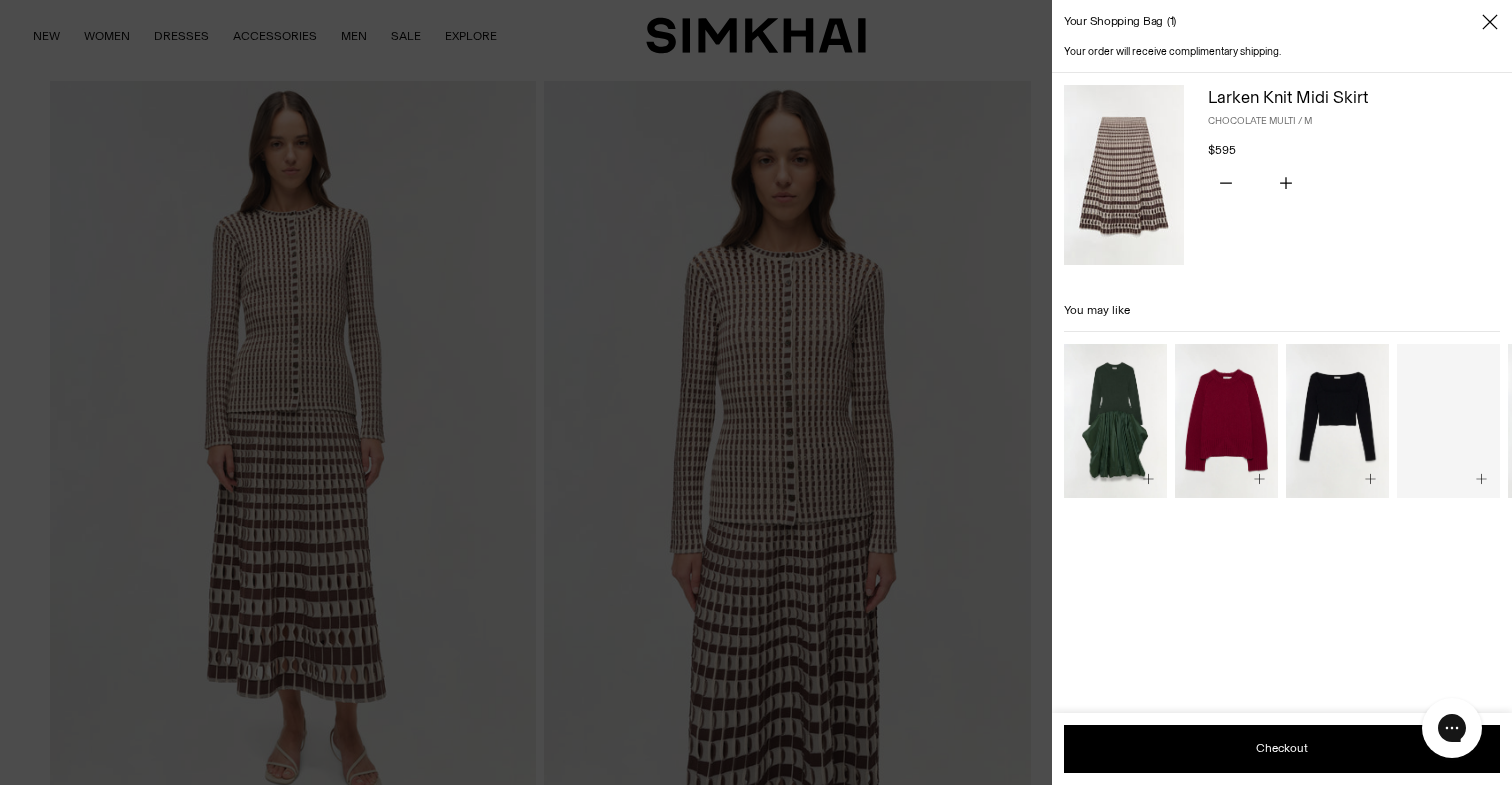 click 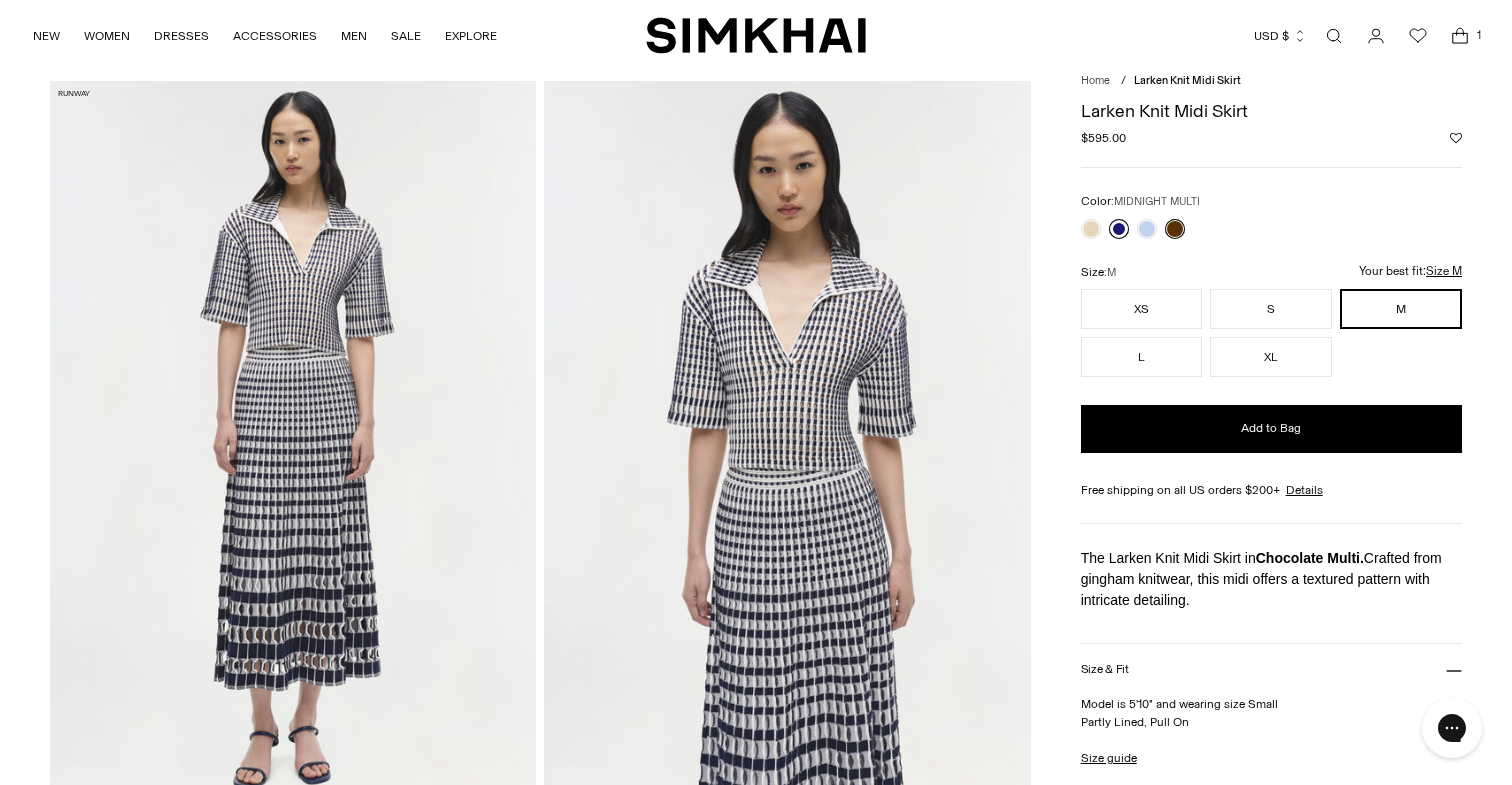 click at bounding box center [1119, 229] 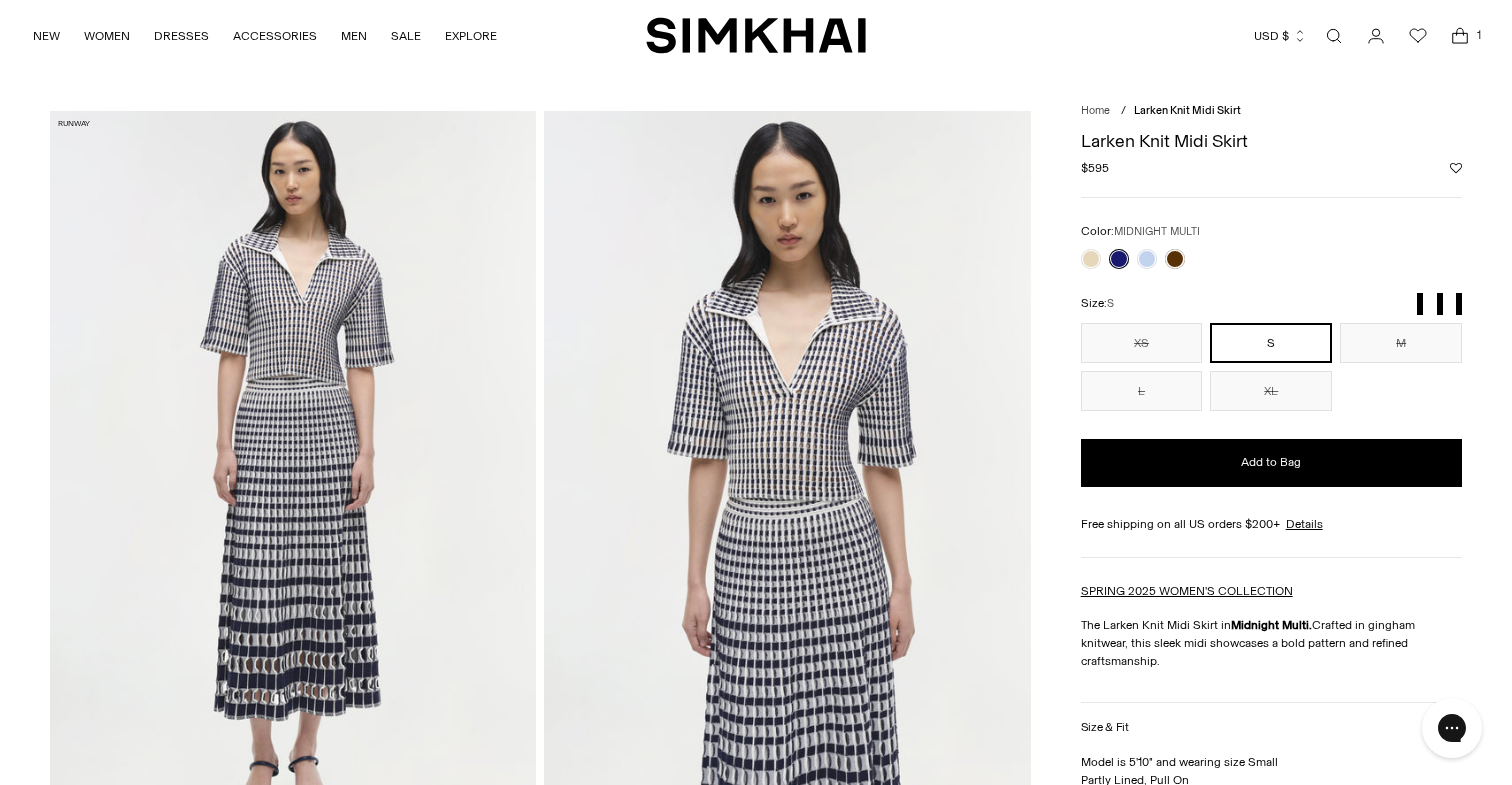 scroll, scrollTop: 0, scrollLeft: 0, axis: both 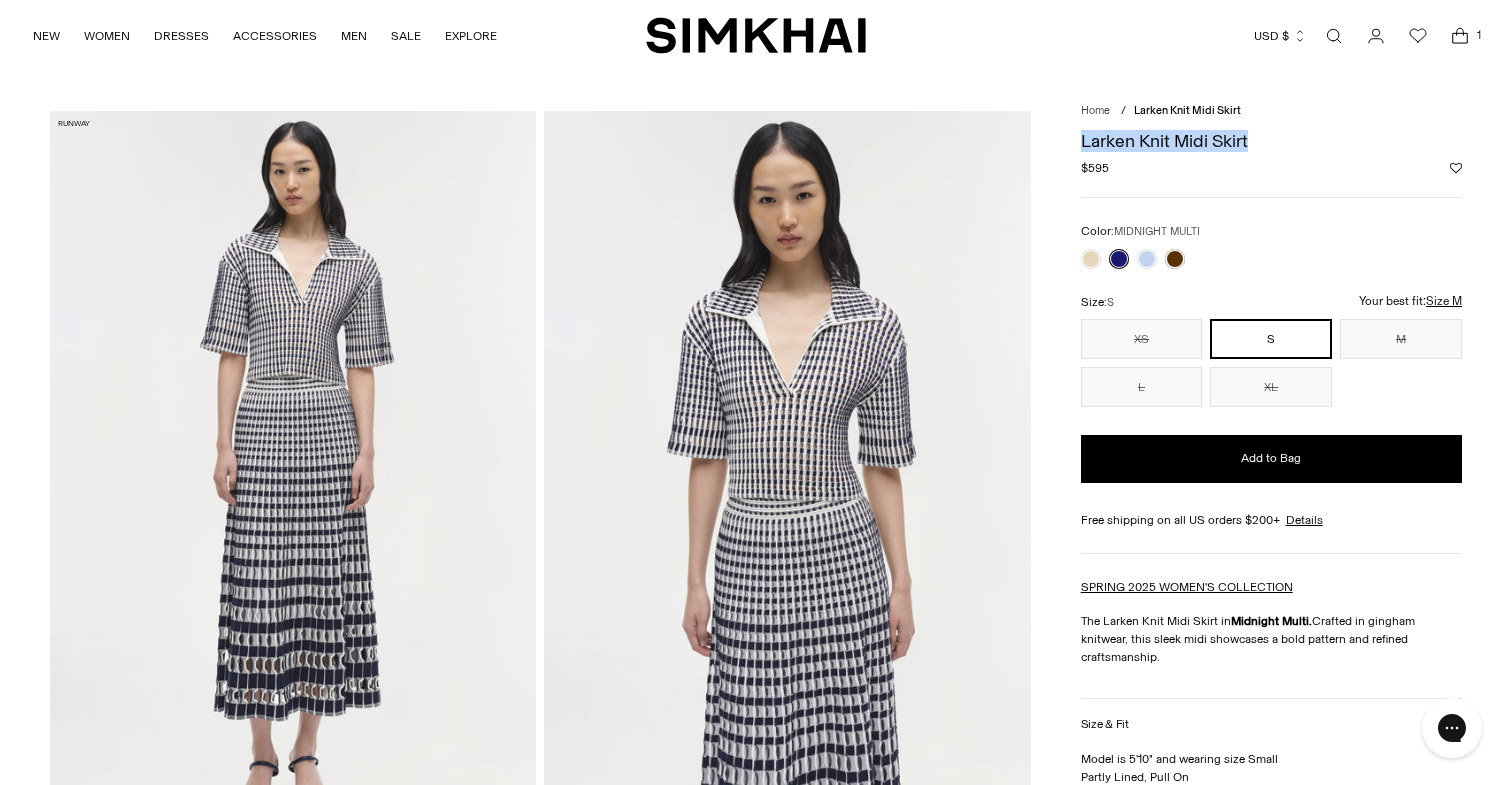 drag, startPoint x: 1082, startPoint y: 137, endPoint x: 1259, endPoint y: 129, distance: 177.1807 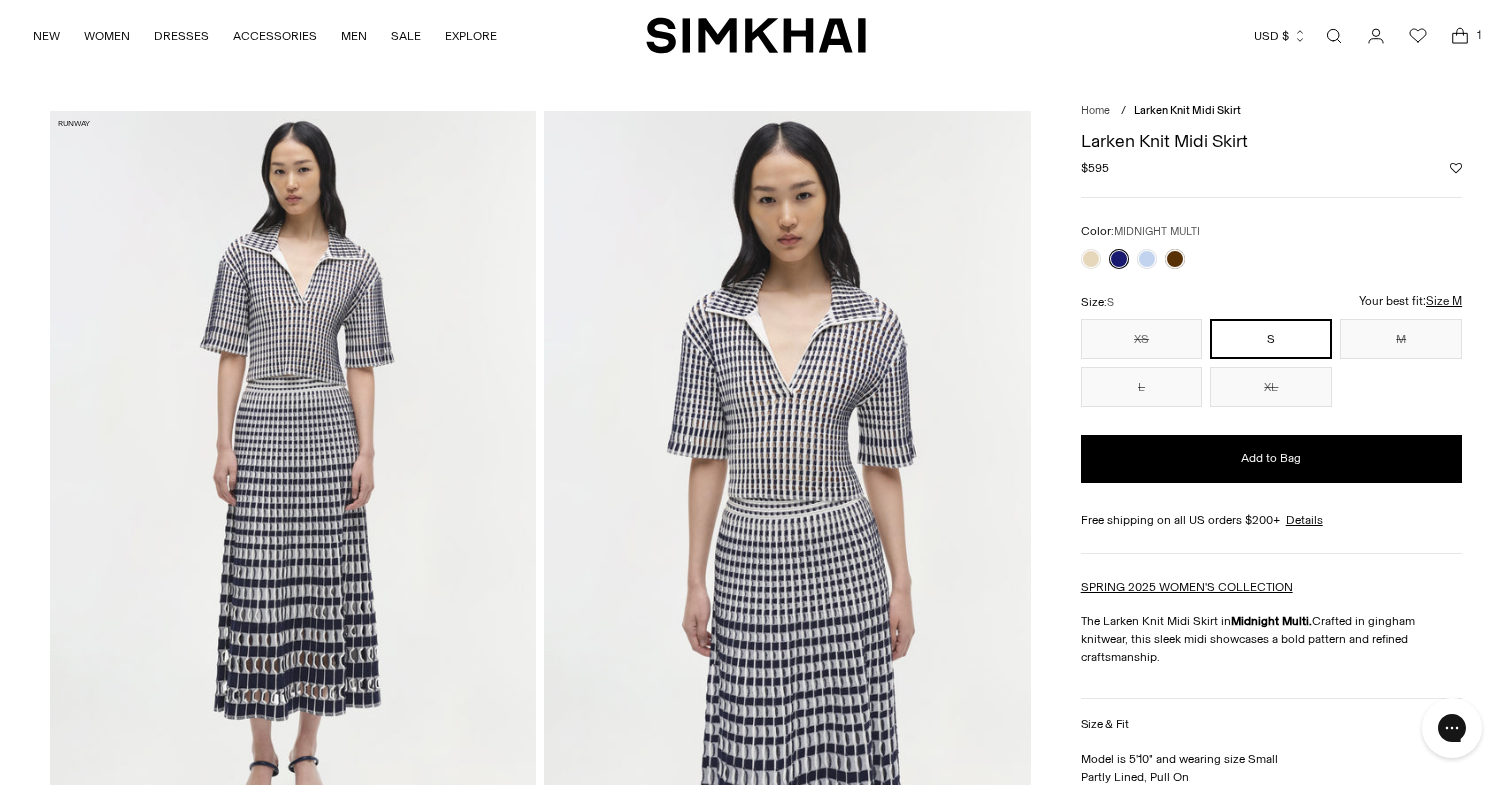 scroll, scrollTop: 0, scrollLeft: 0, axis: both 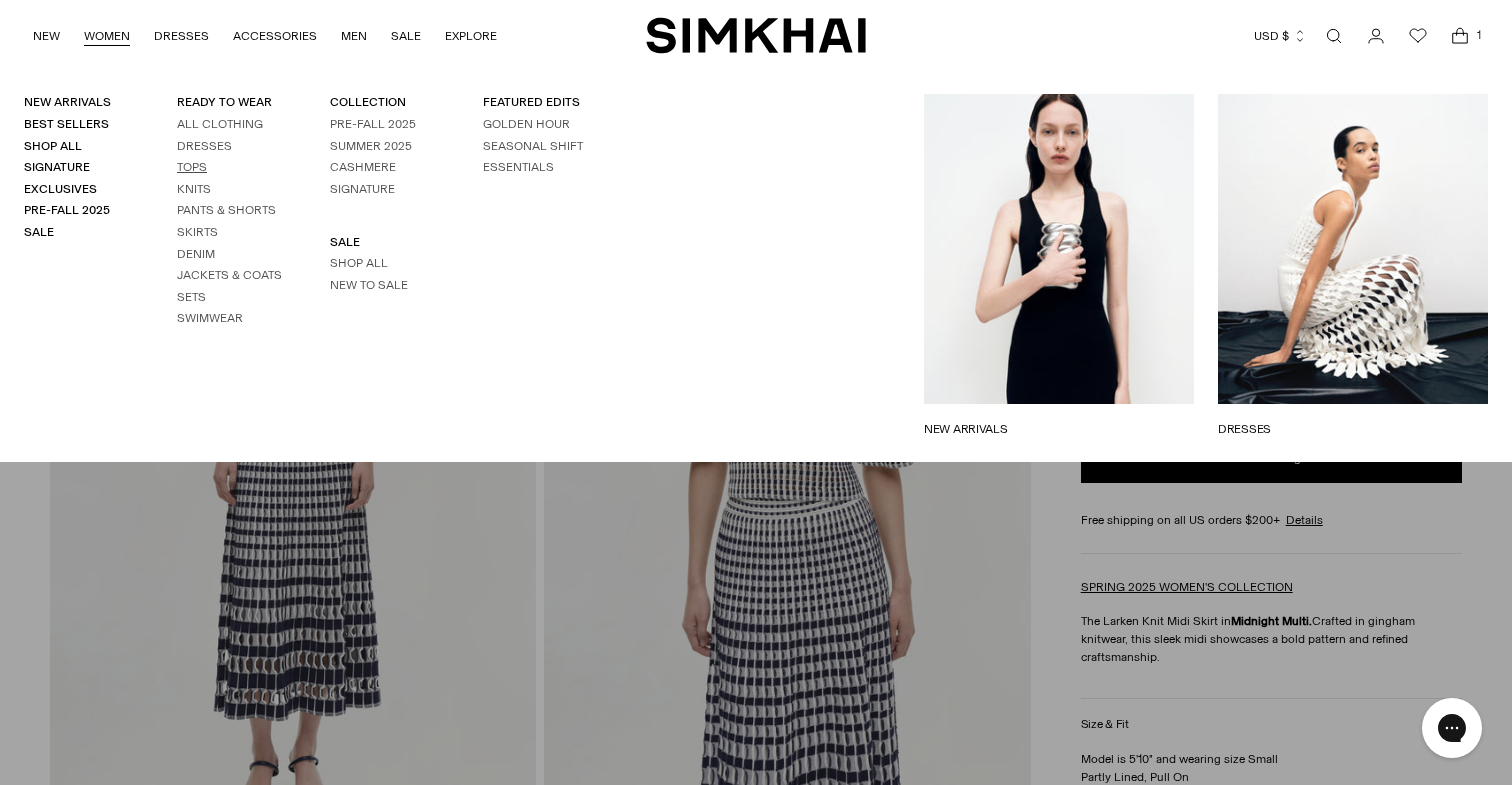 click on "Tops" 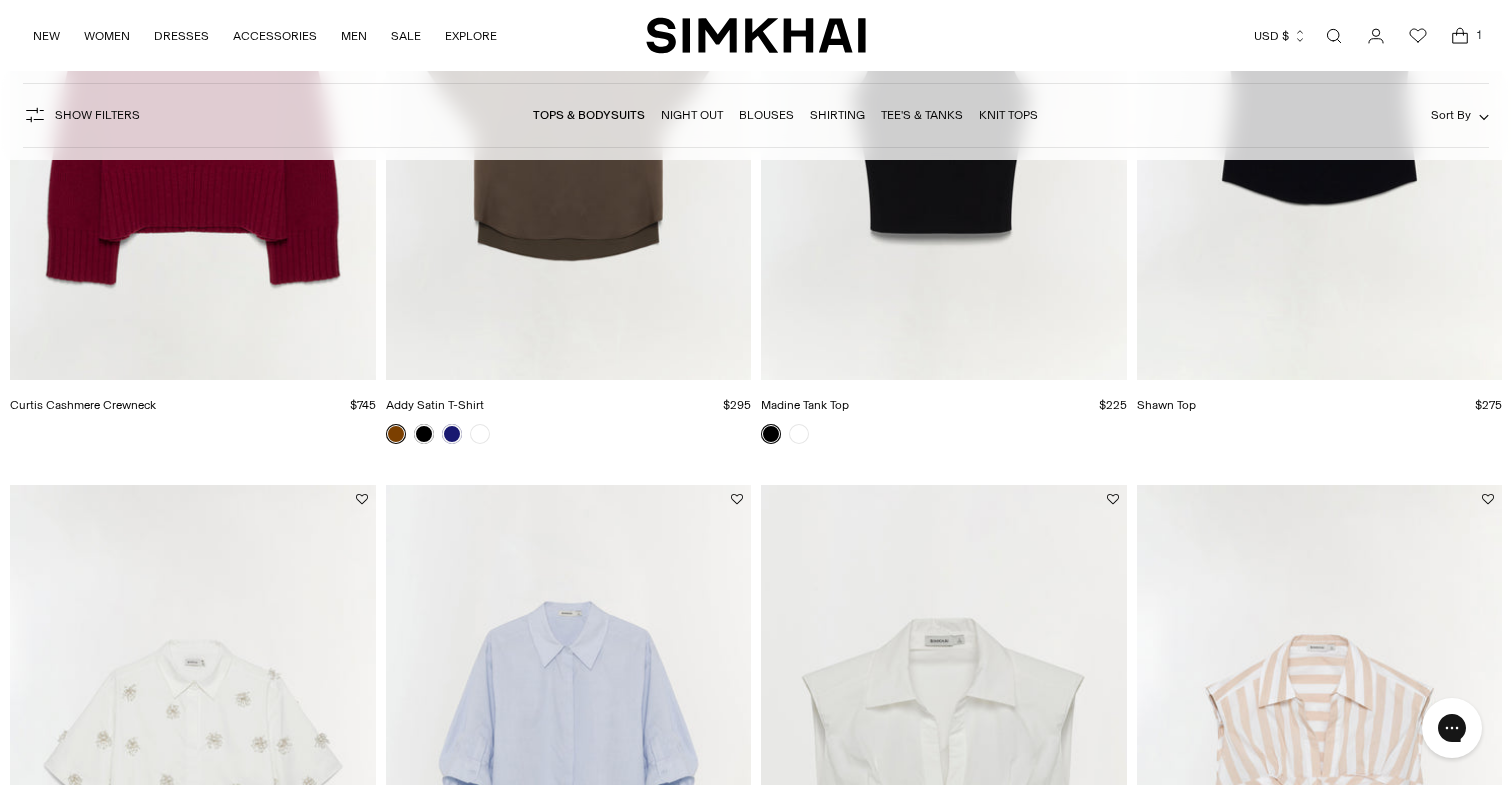 scroll, scrollTop: 0, scrollLeft: 0, axis: both 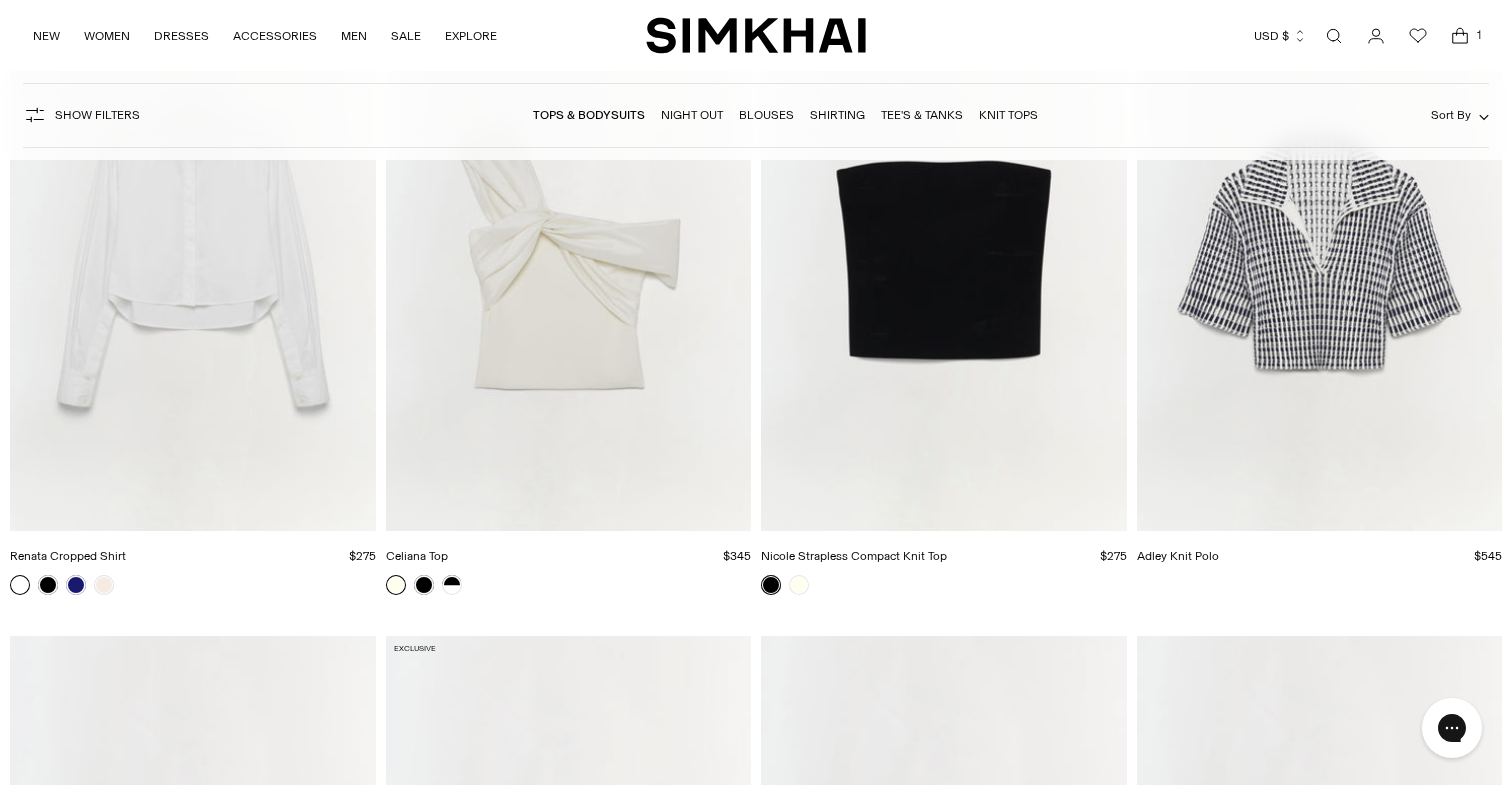 click at bounding box center [0, 0] 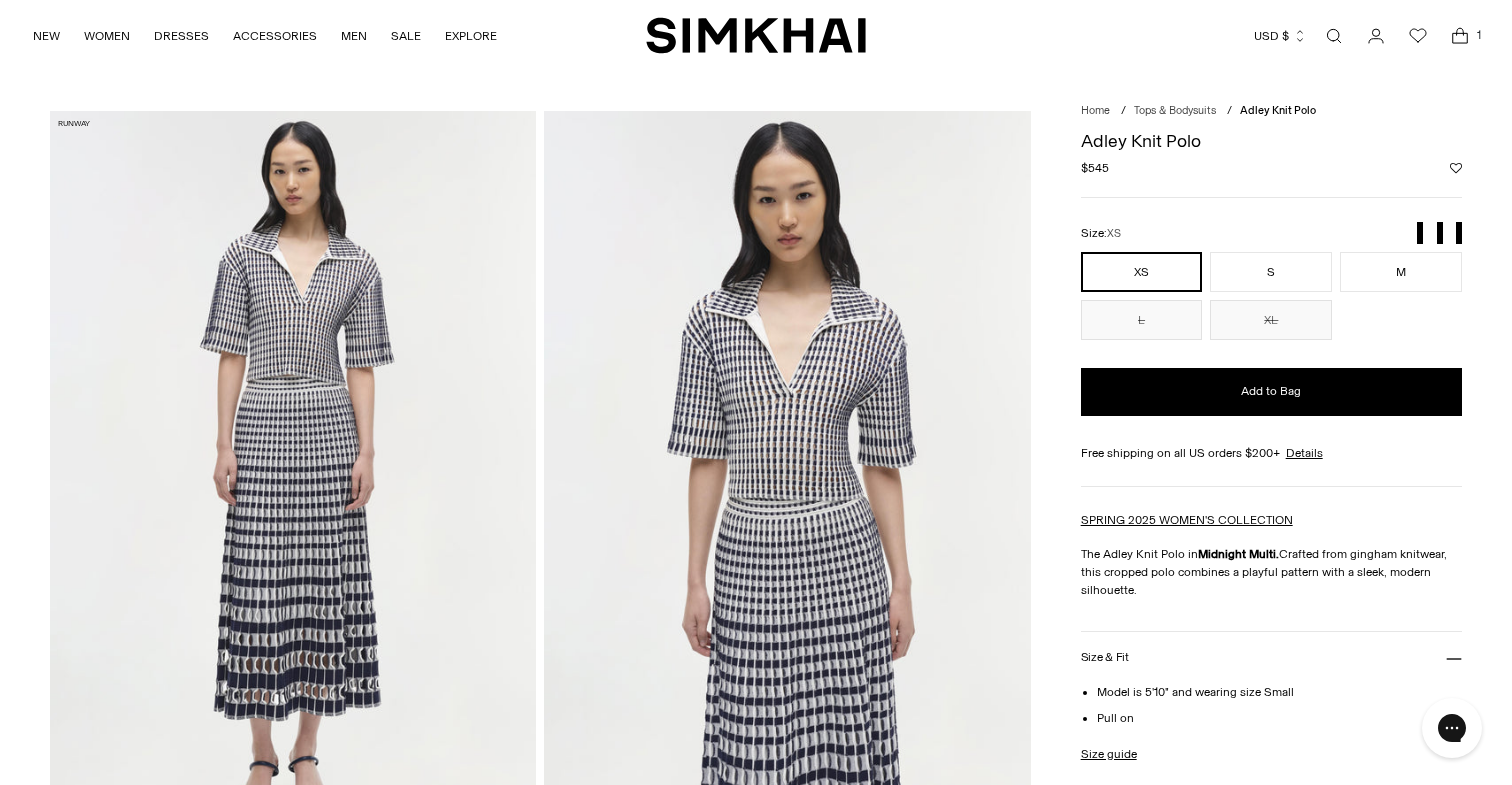 scroll, scrollTop: -5, scrollLeft: 0, axis: vertical 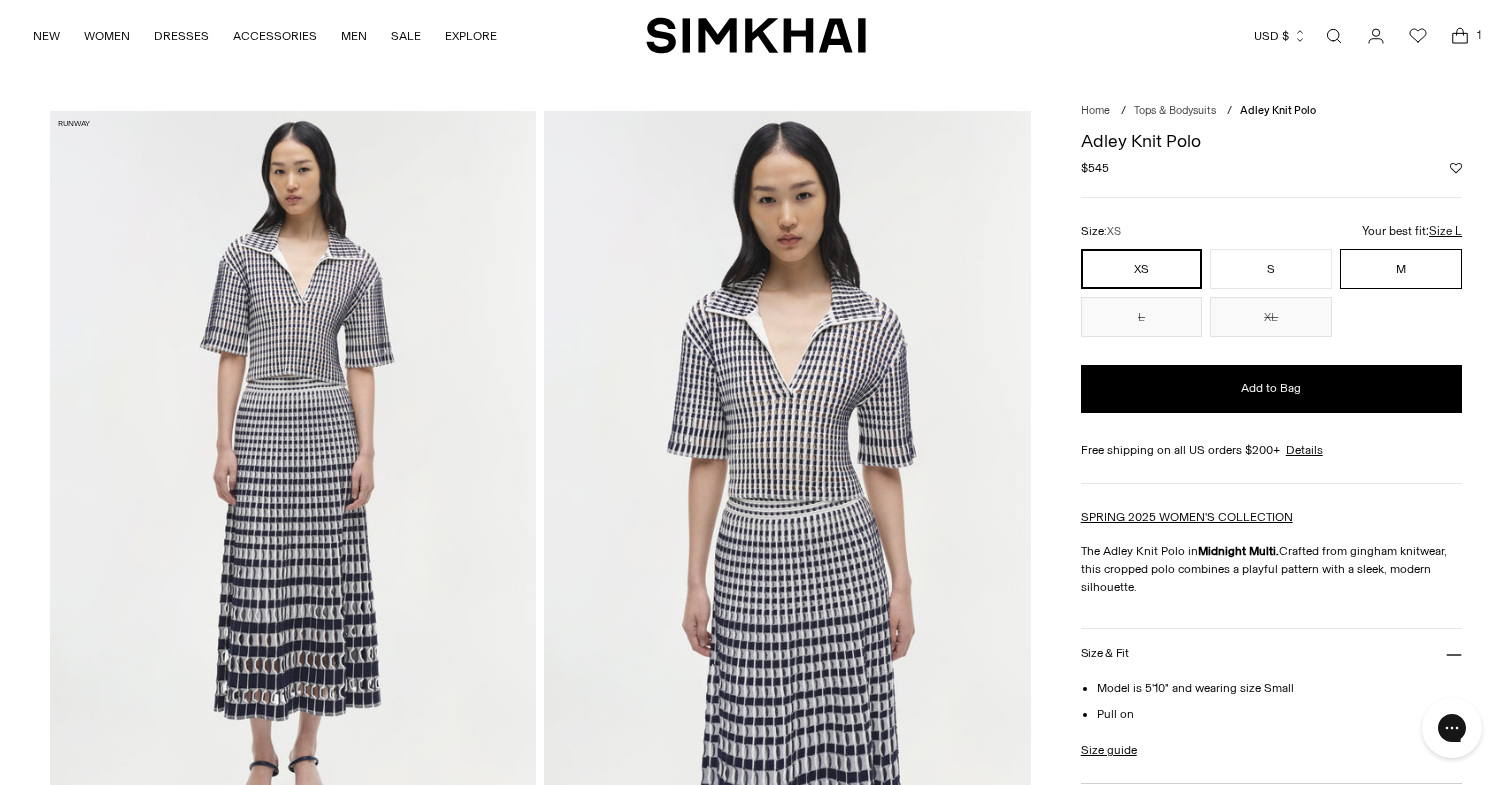 click on "M" at bounding box center [1401, 269] 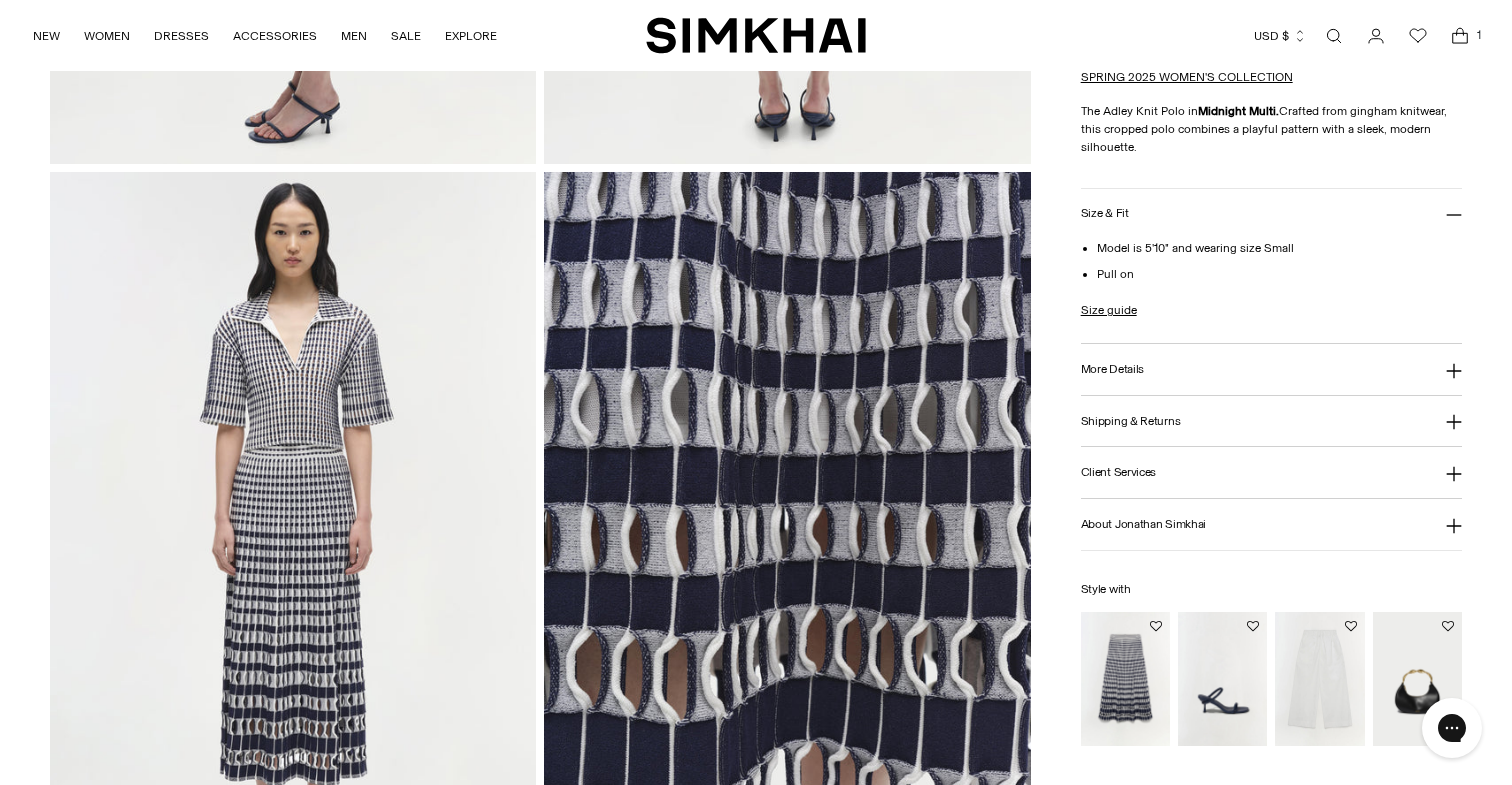 scroll, scrollTop: 1430, scrollLeft: 0, axis: vertical 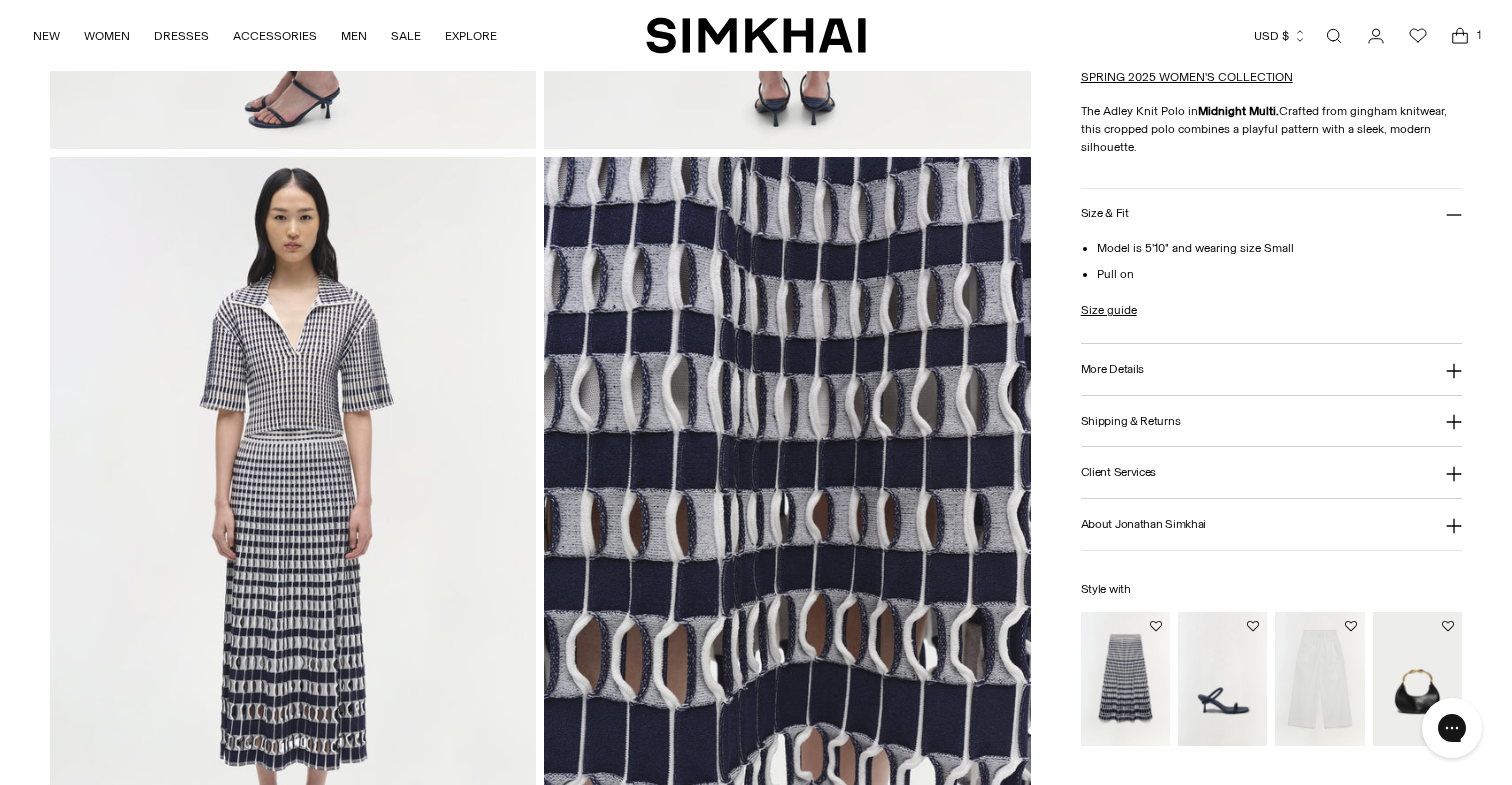click at bounding box center (787, 522) 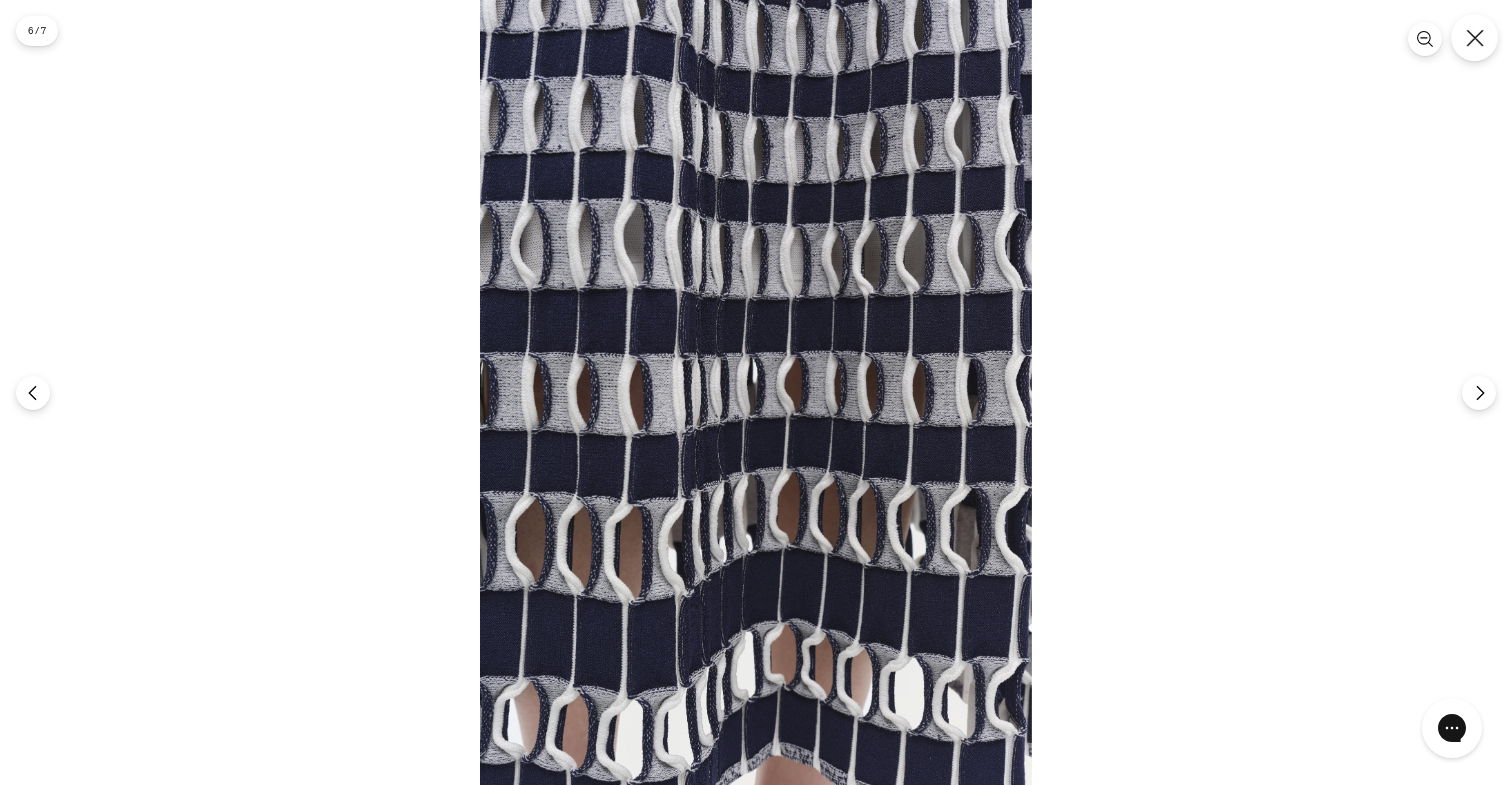 click at bounding box center [1474, 37] 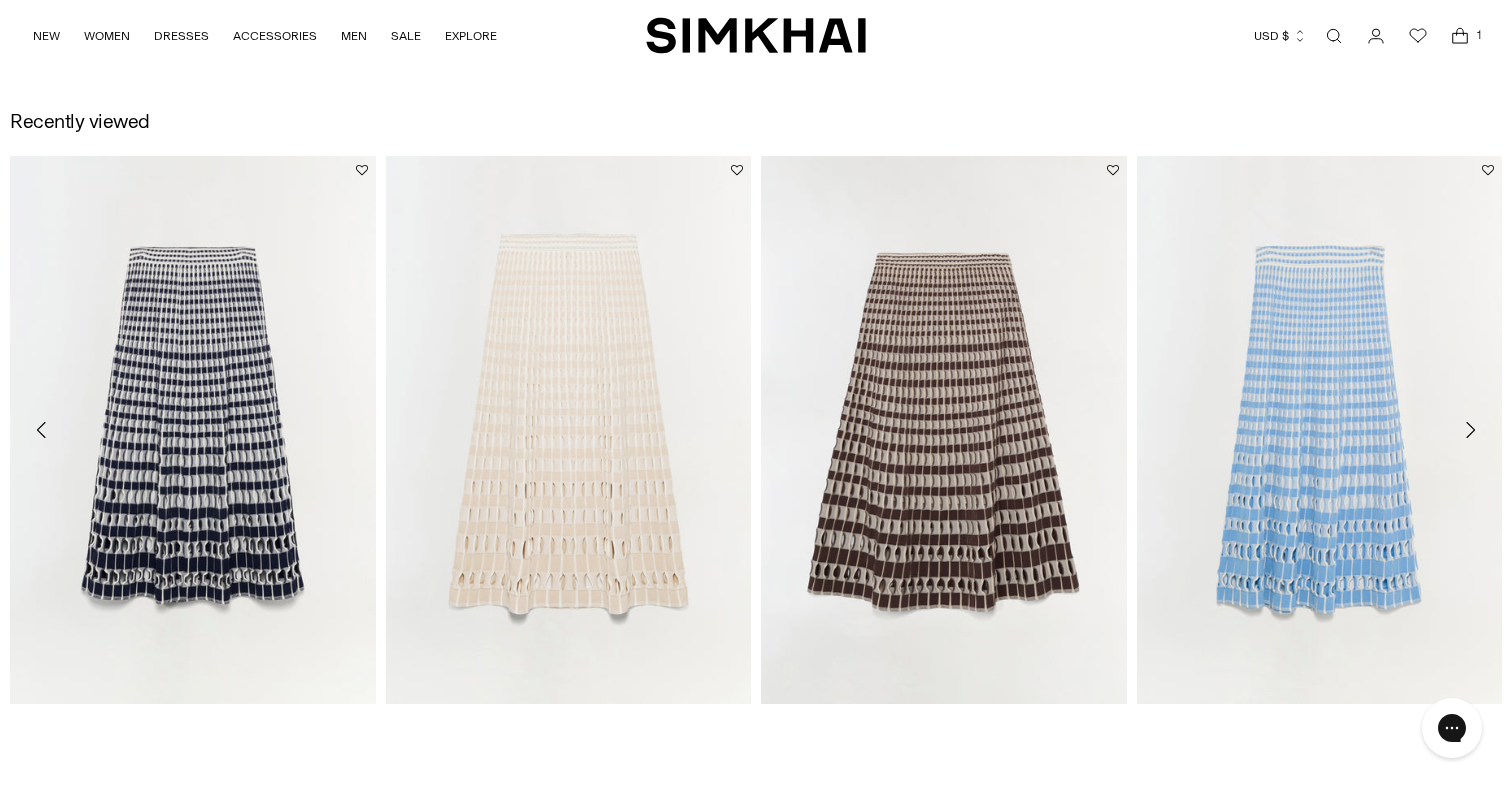 scroll, scrollTop: 3020, scrollLeft: 0, axis: vertical 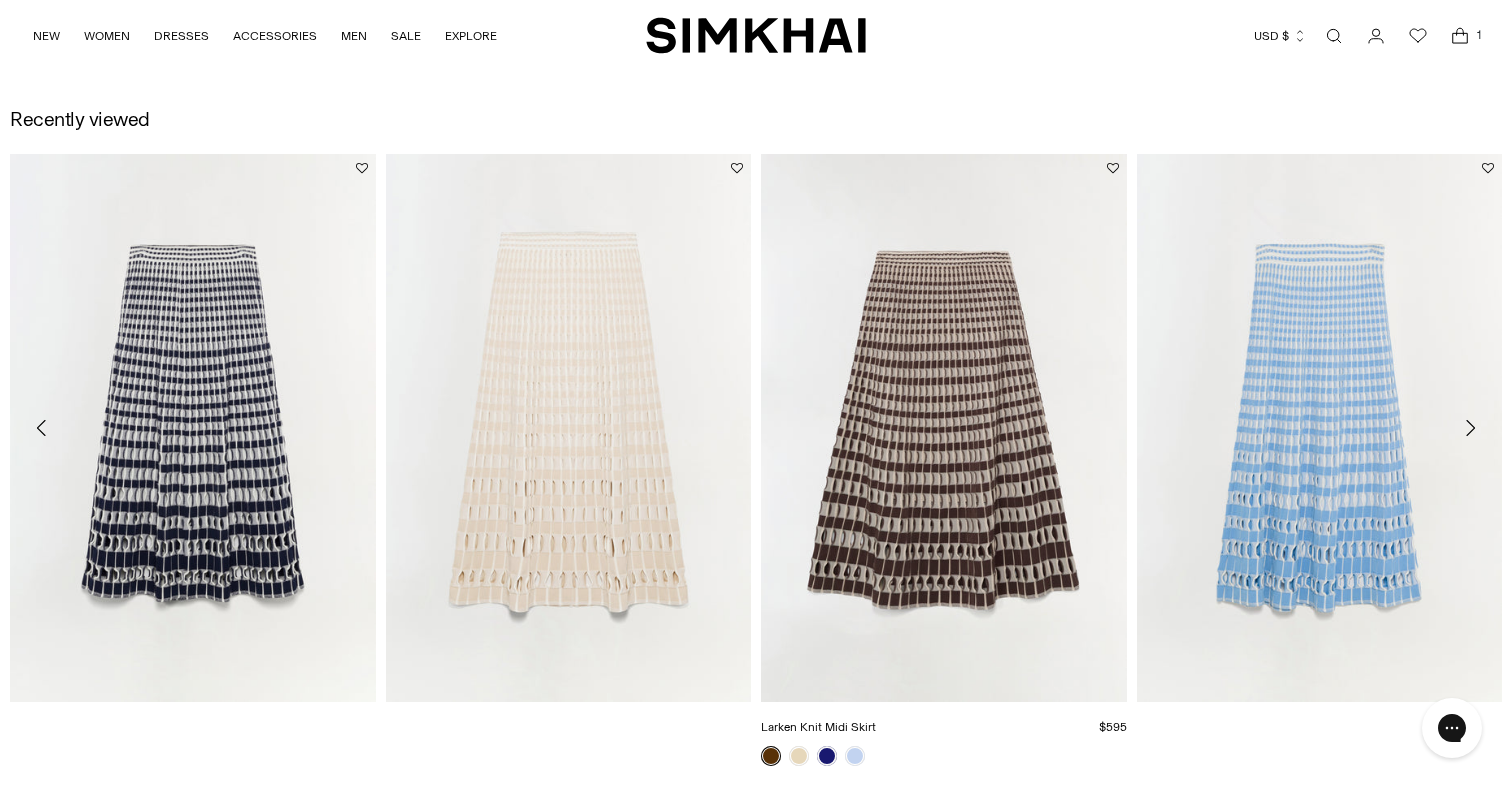 click at bounding box center [0, 0] 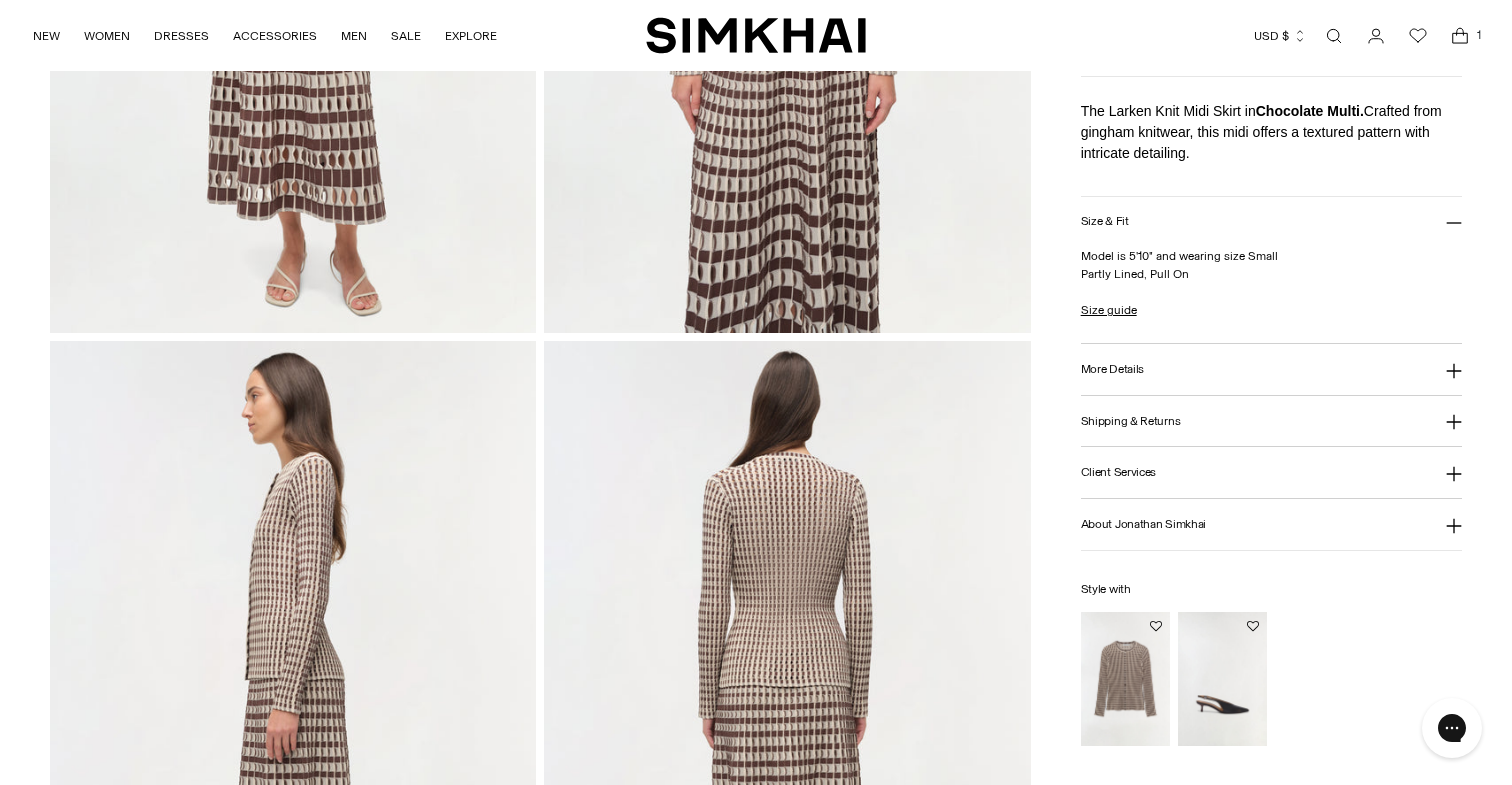 scroll, scrollTop: 609, scrollLeft: 0, axis: vertical 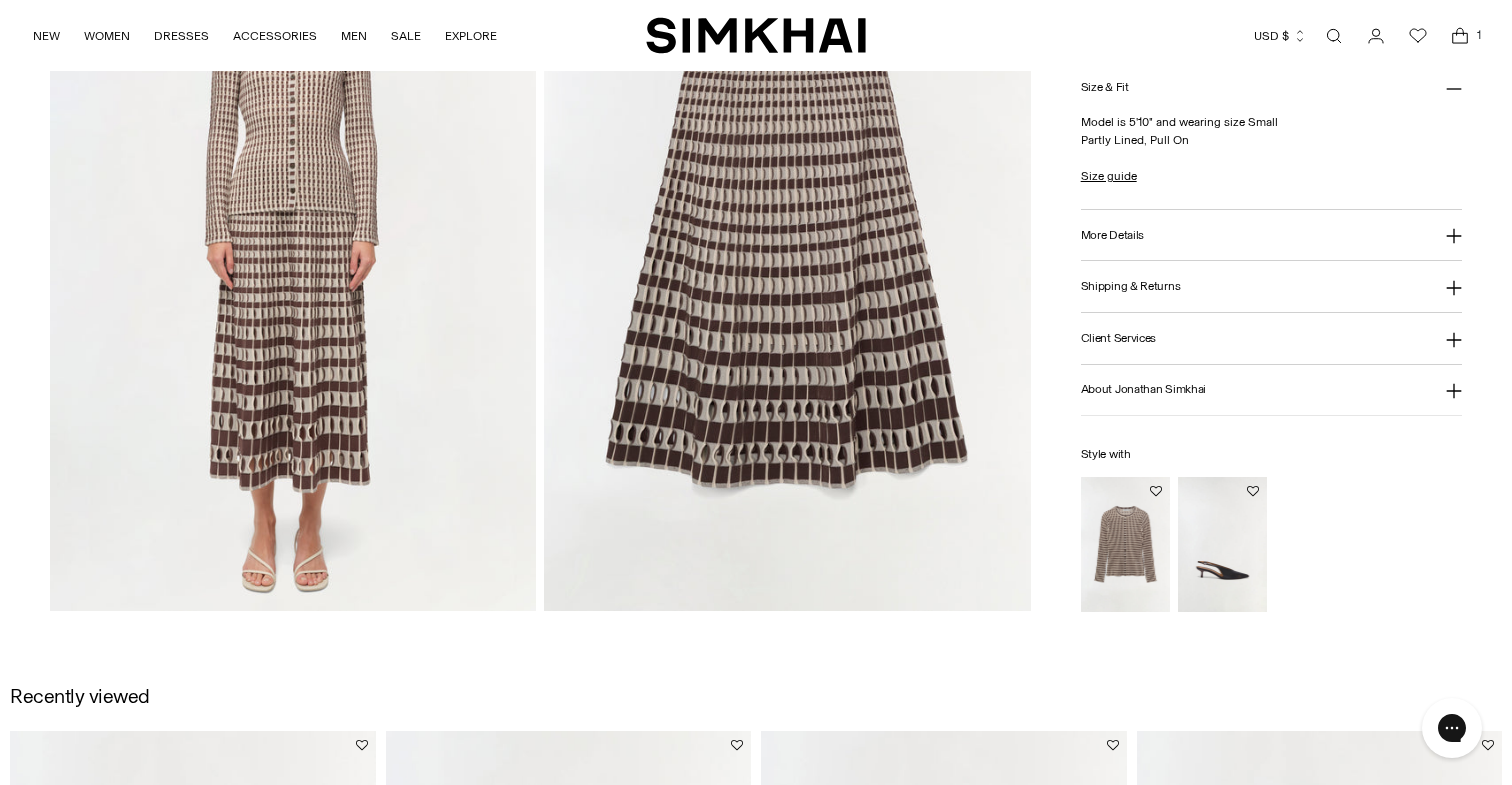 click at bounding box center (787, 247) 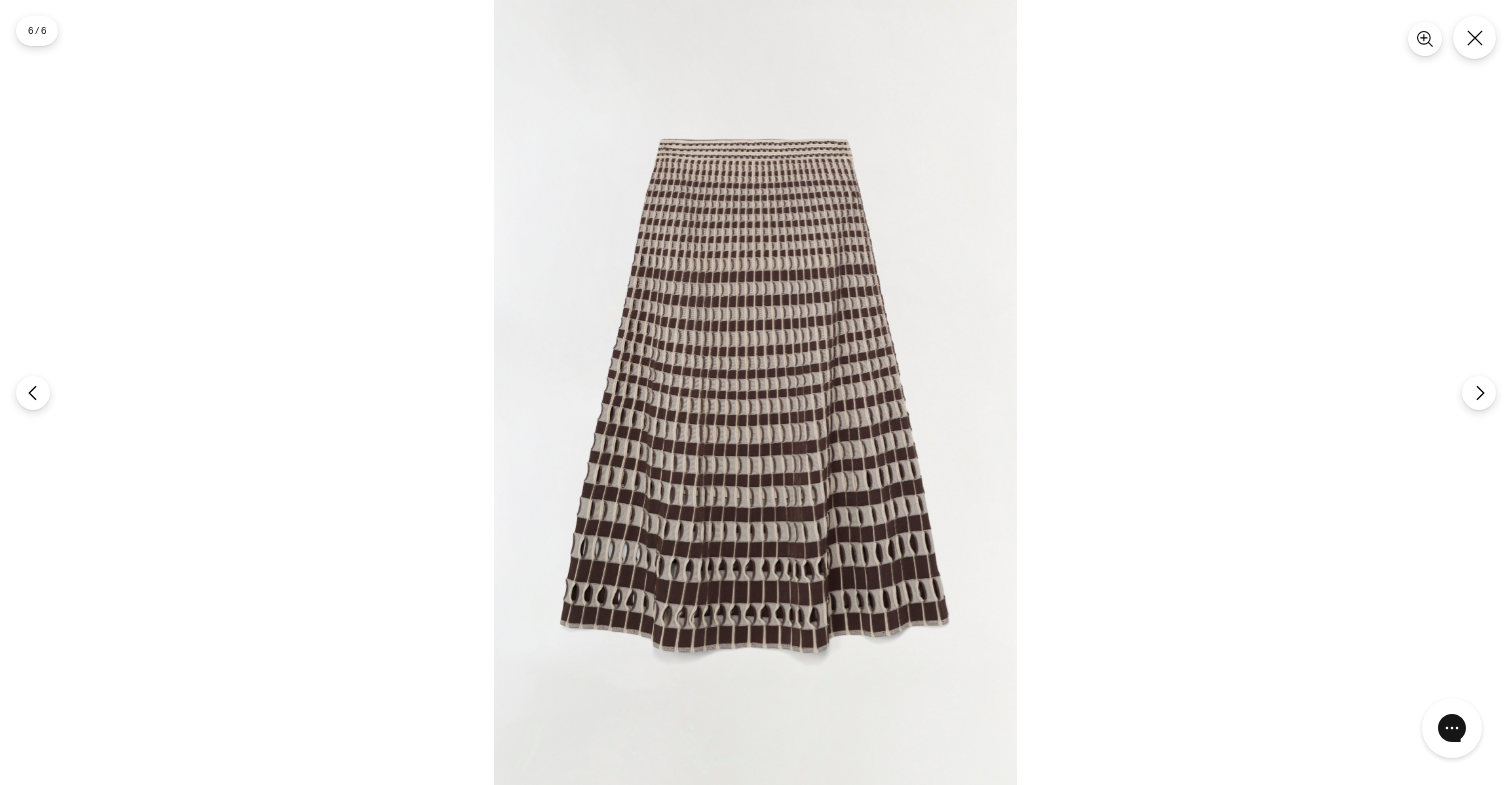 click at bounding box center [755, 392] 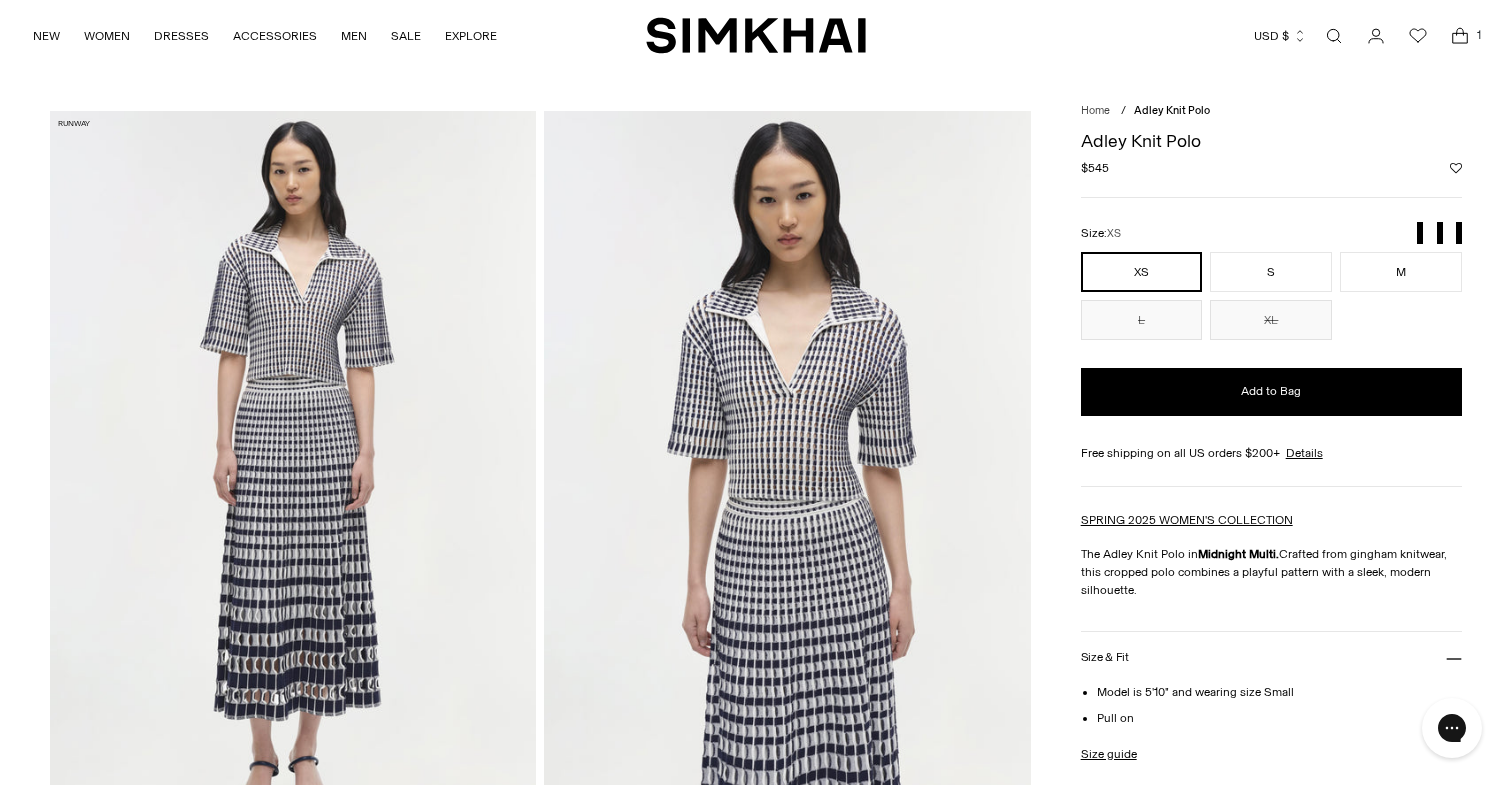 scroll, scrollTop: 0, scrollLeft: 0, axis: both 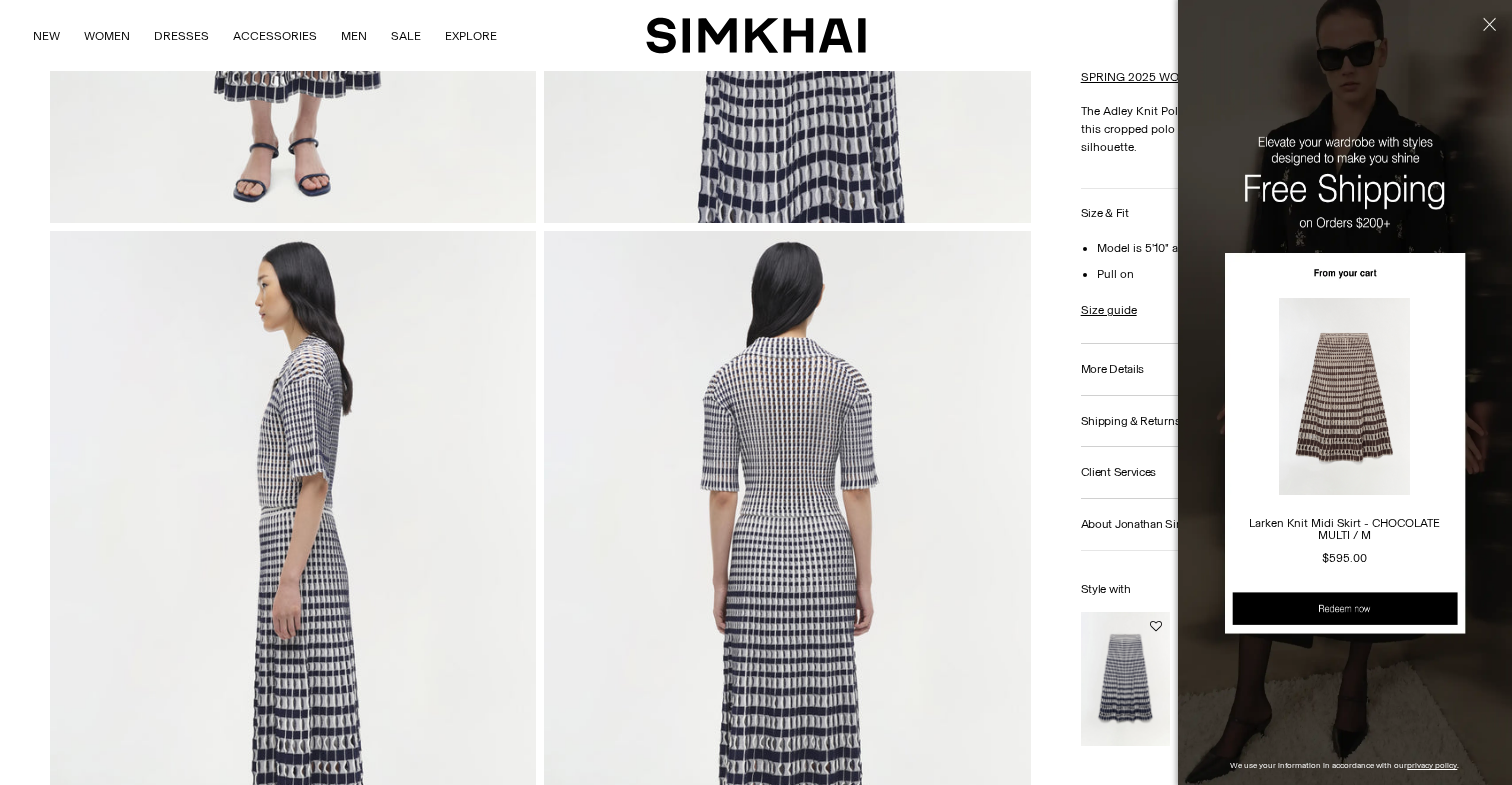 click at bounding box center [1487, 59] 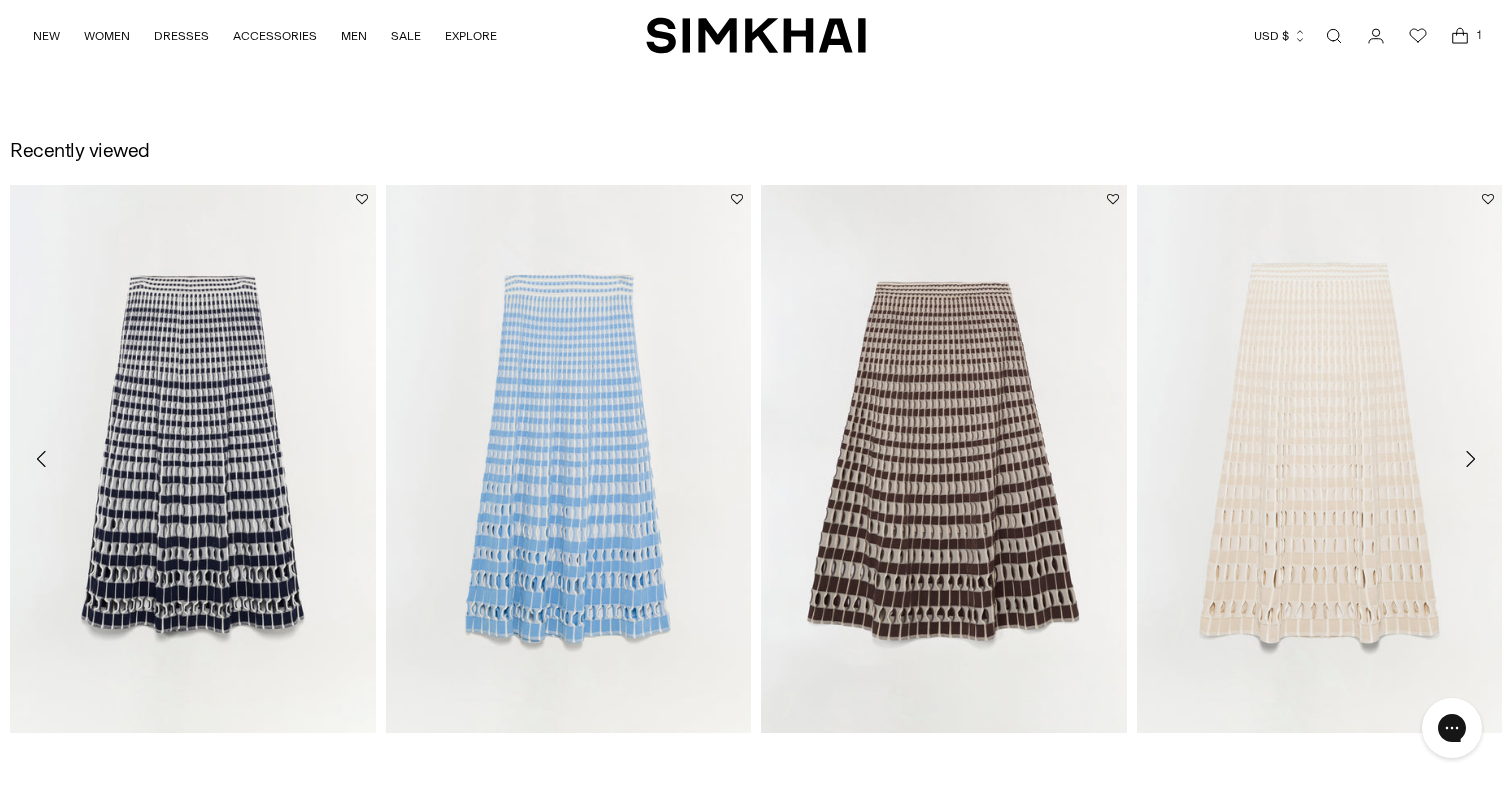 scroll, scrollTop: 3039, scrollLeft: 0, axis: vertical 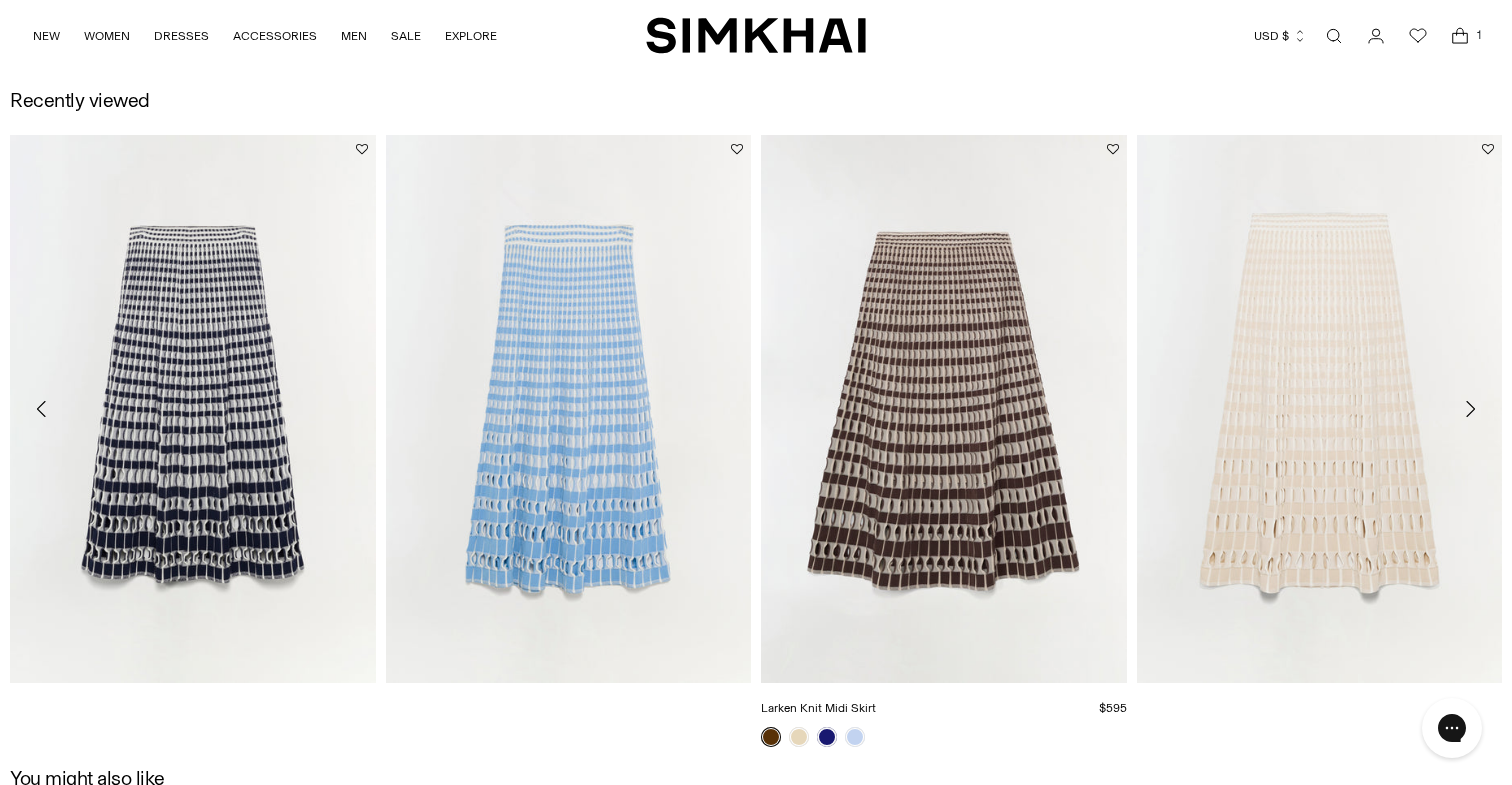 click at bounding box center [0, 0] 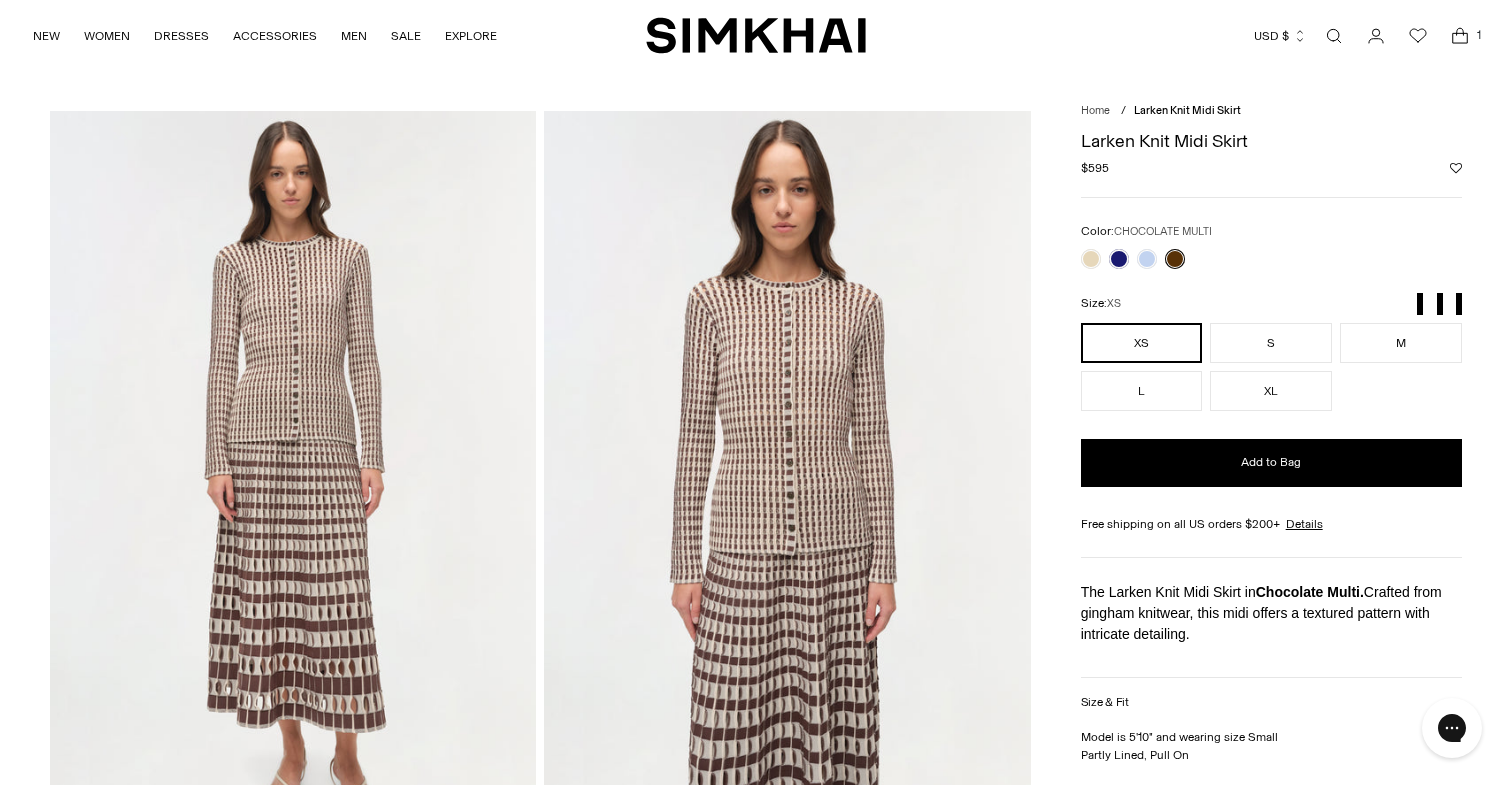 scroll, scrollTop: 0, scrollLeft: 0, axis: both 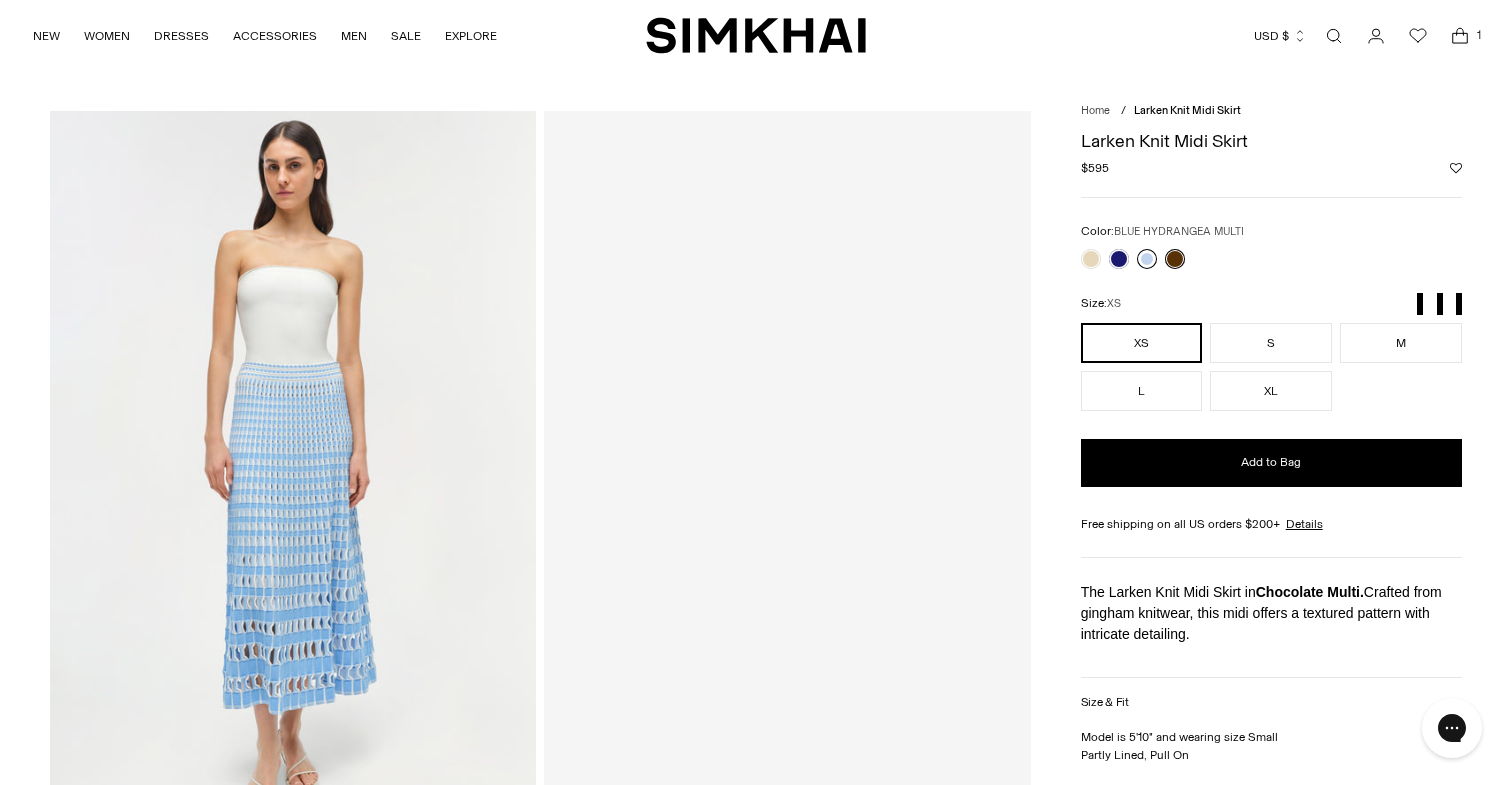 click at bounding box center [1147, 259] 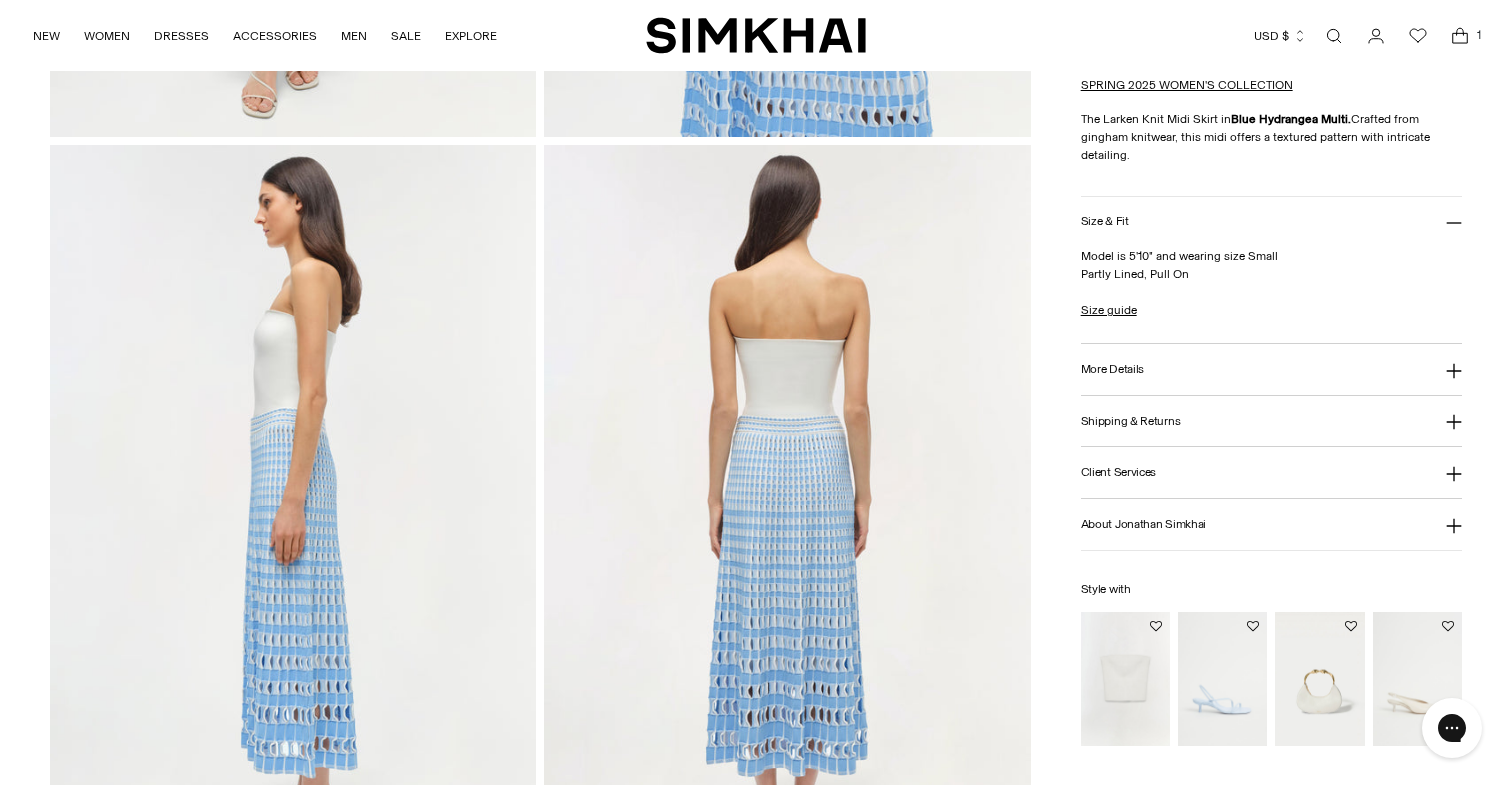 scroll, scrollTop: 814, scrollLeft: 0, axis: vertical 